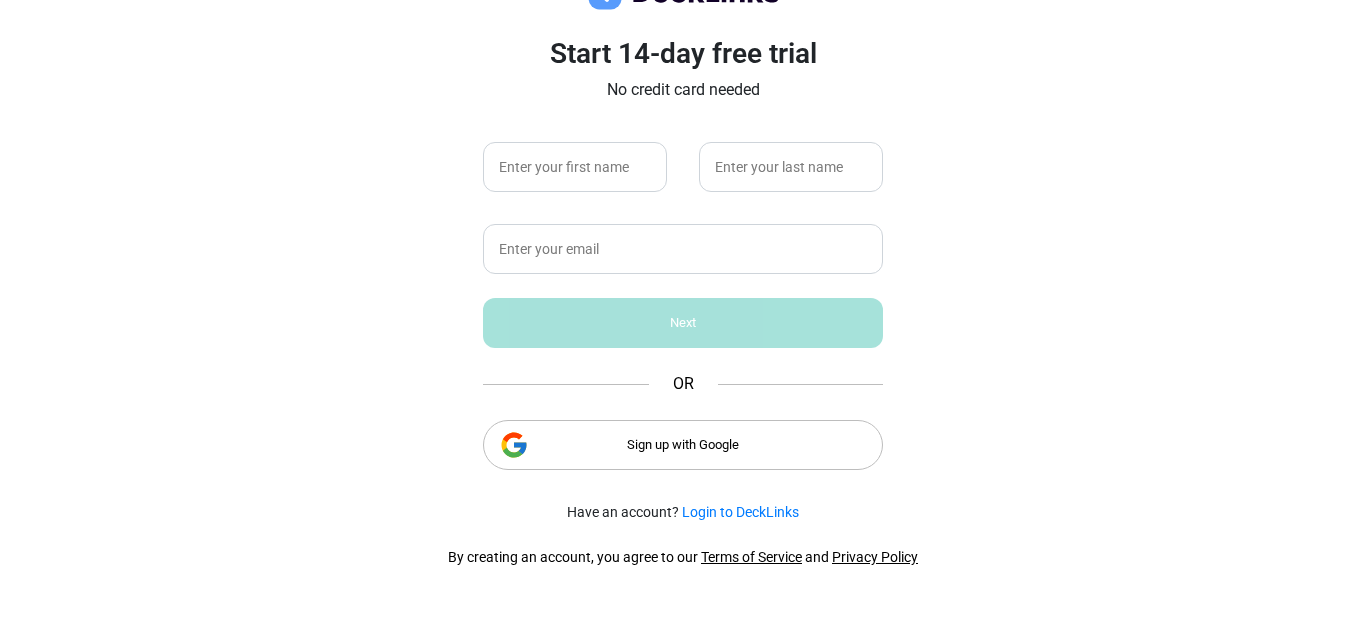 scroll, scrollTop: 0, scrollLeft: 0, axis: both 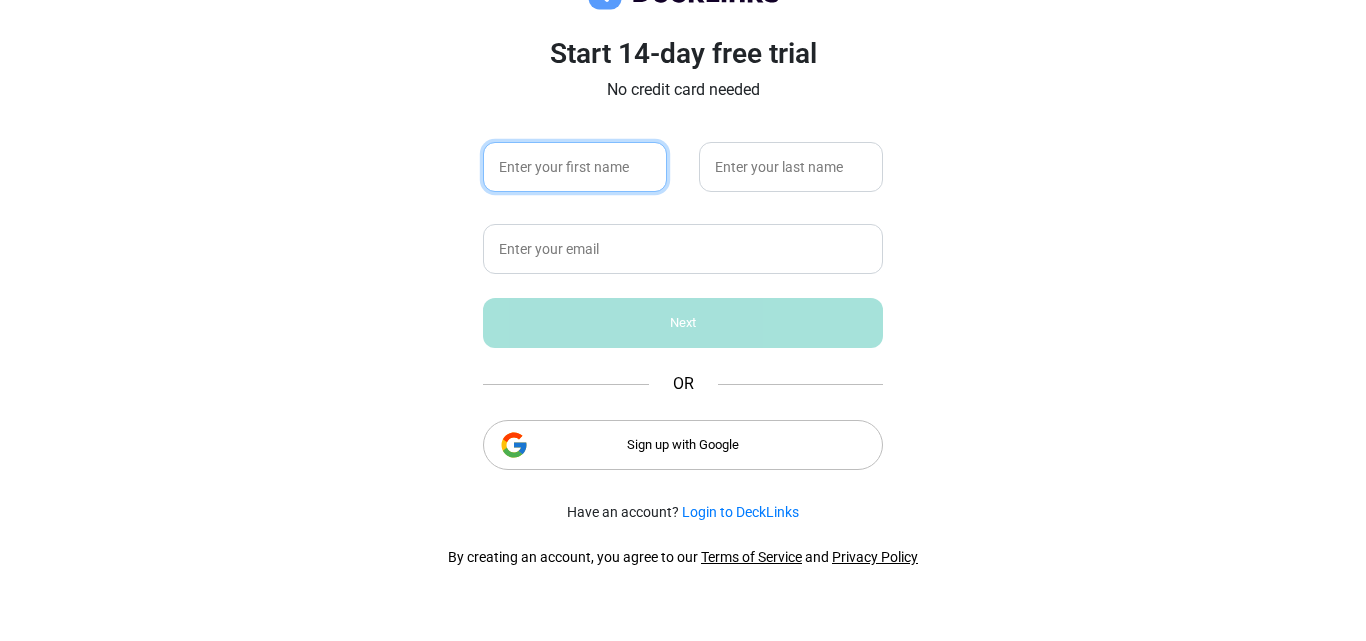 click at bounding box center (575, 167) 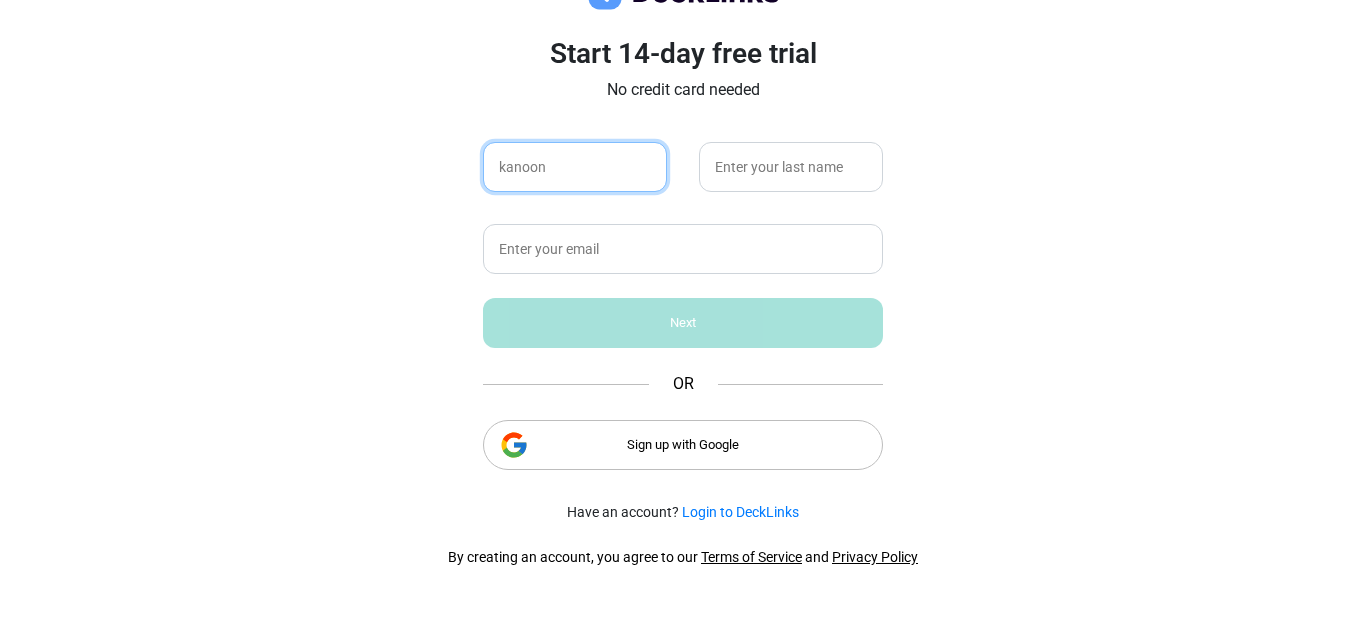 type on "kanoon" 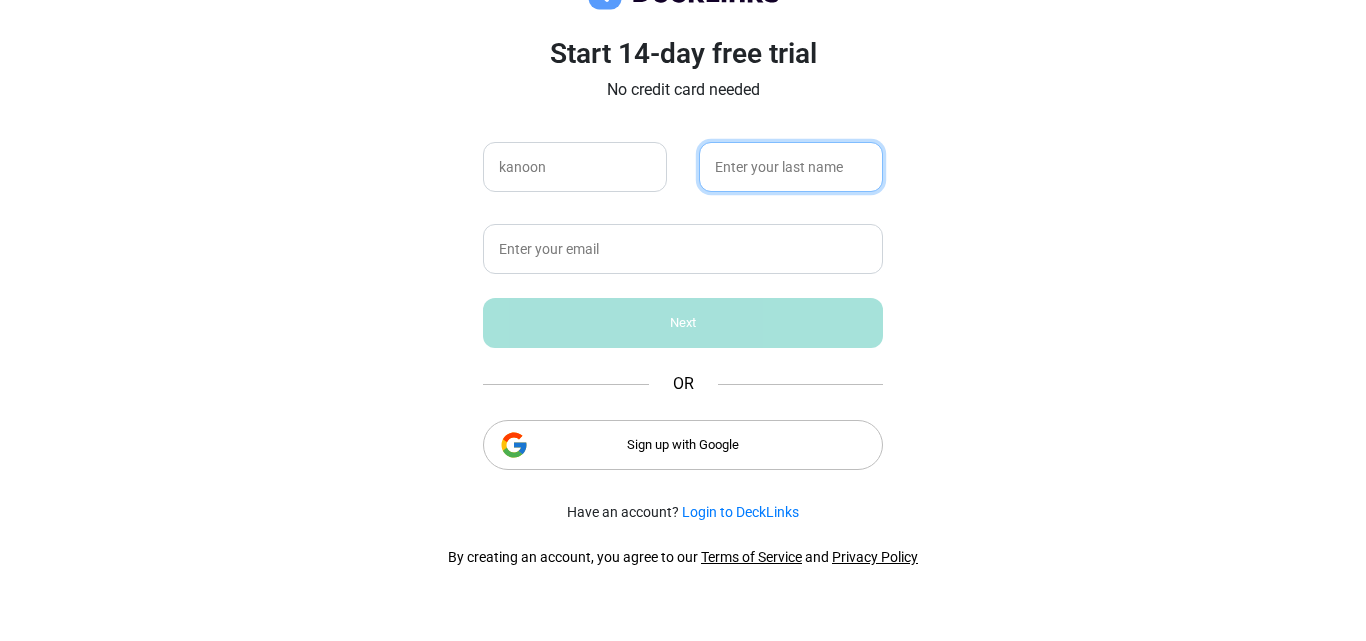 click at bounding box center (791, 167) 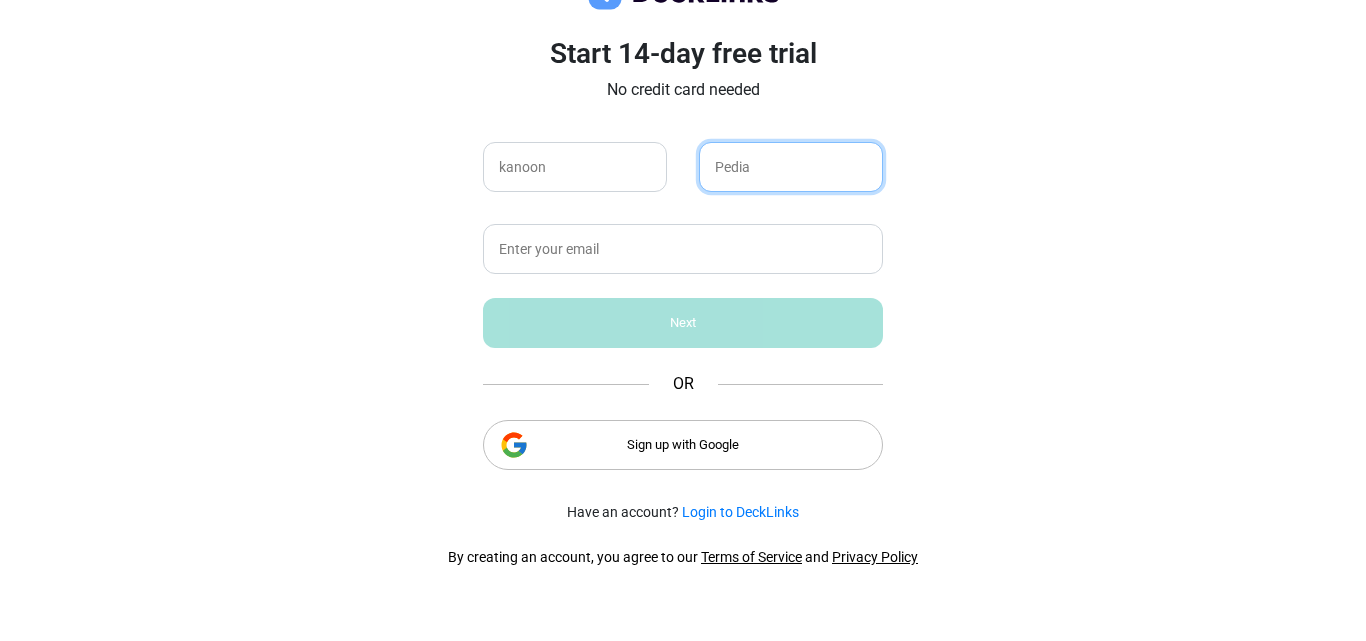 type on "Pedia" 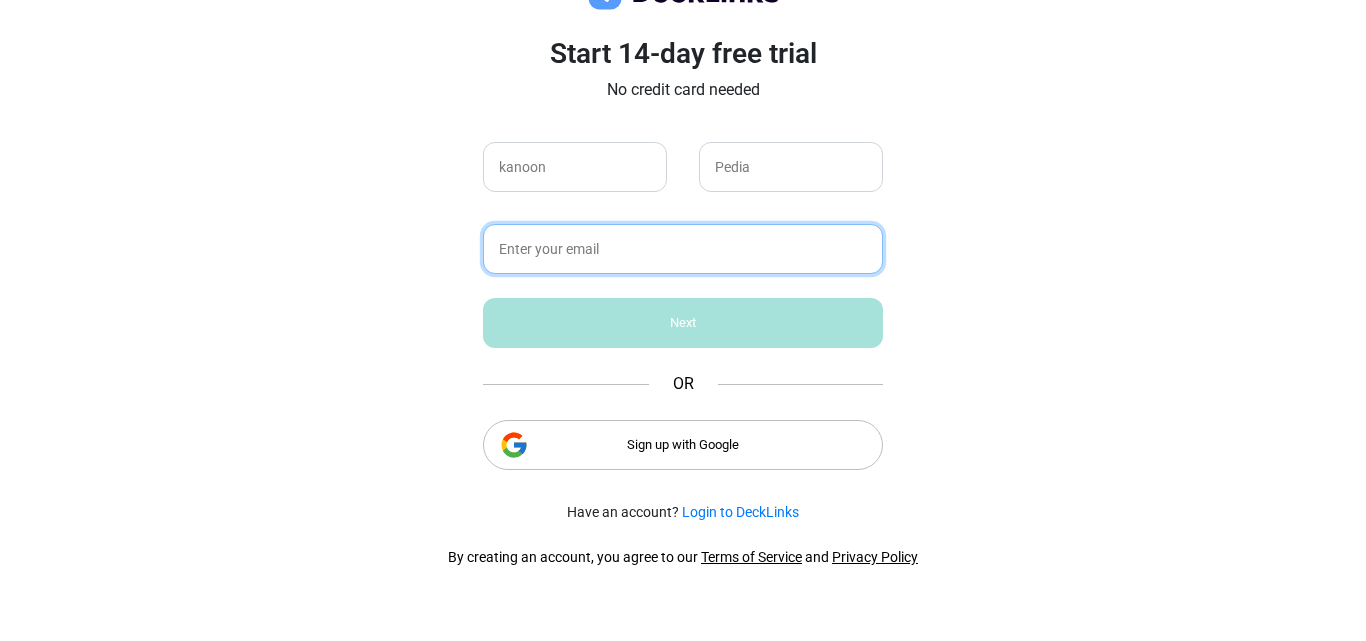 click at bounding box center [683, 249] 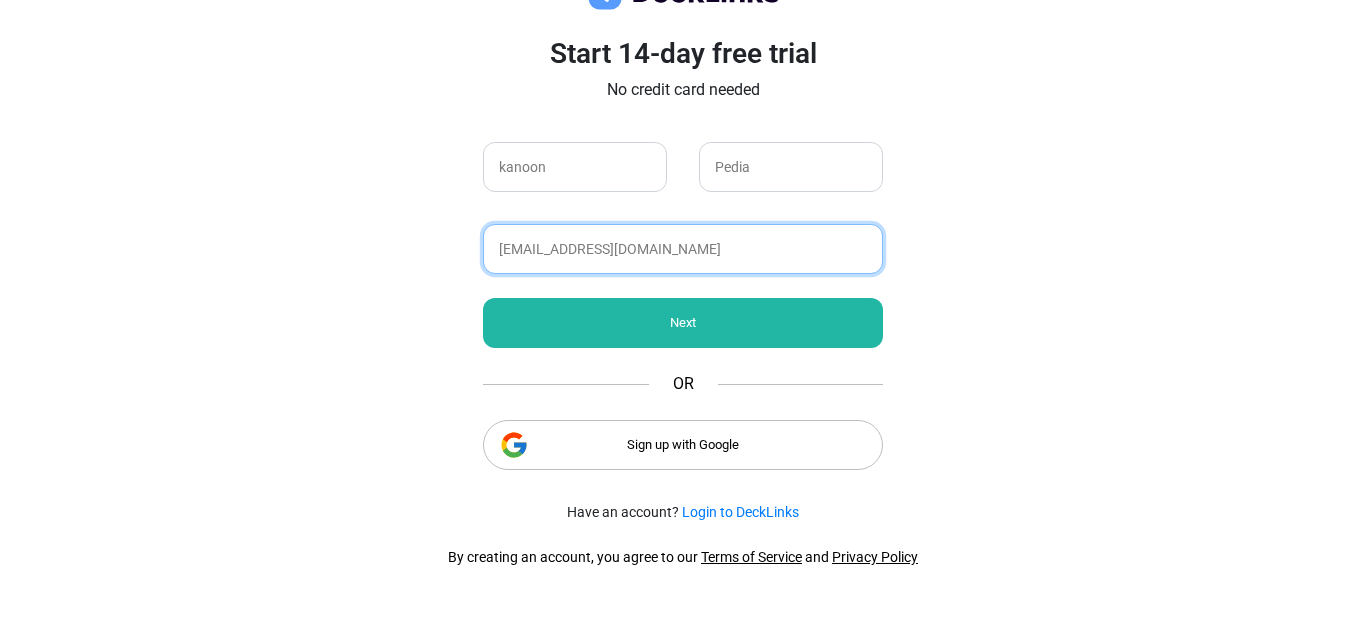 type on "[EMAIL_ADDRESS][DOMAIN_NAME]" 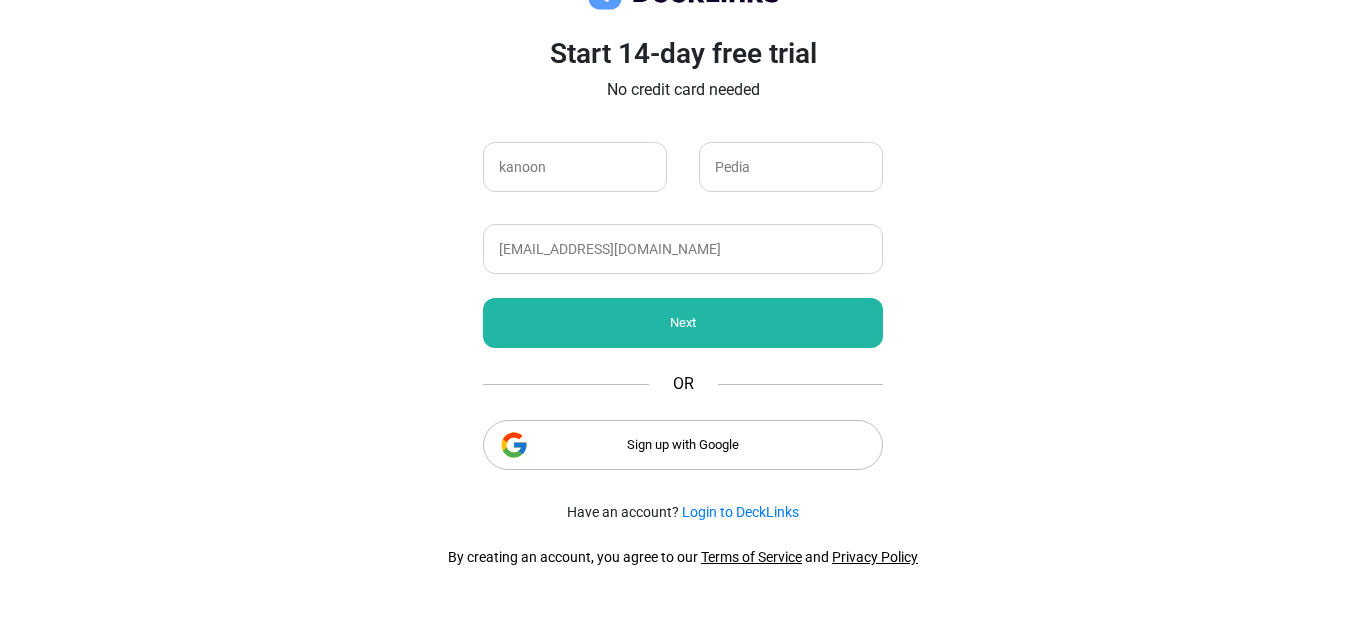 click on "Next" at bounding box center (683, 323) 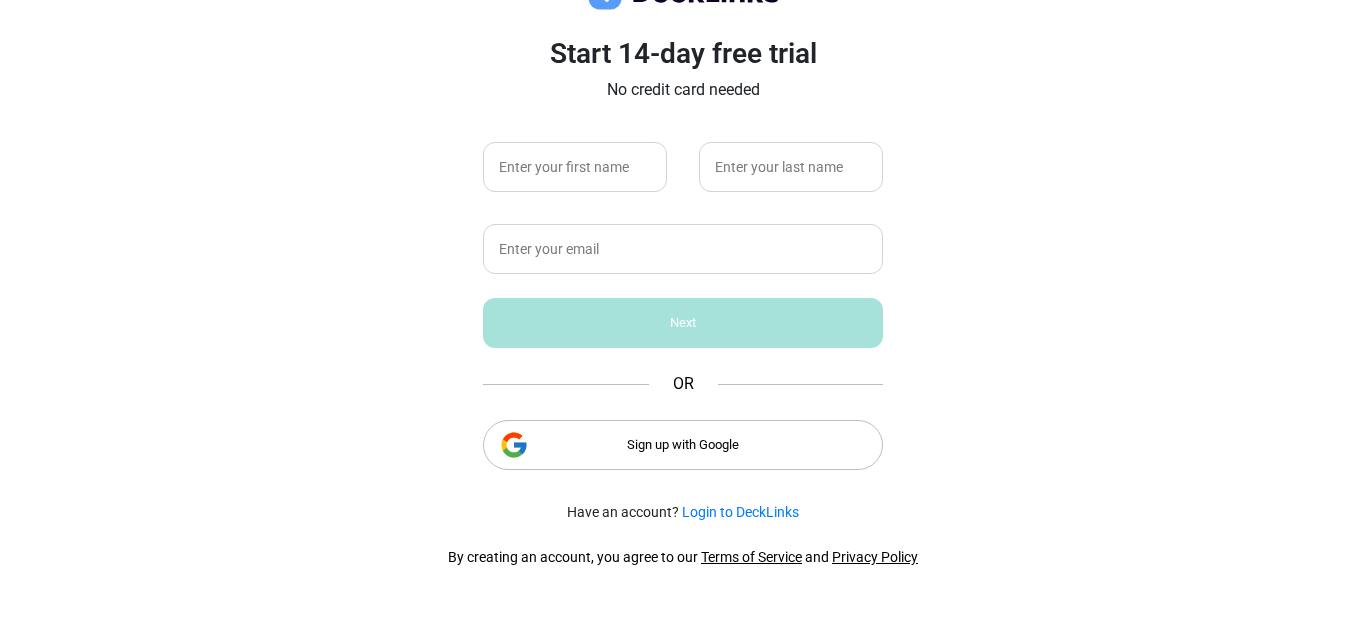 scroll, scrollTop: 0, scrollLeft: 0, axis: both 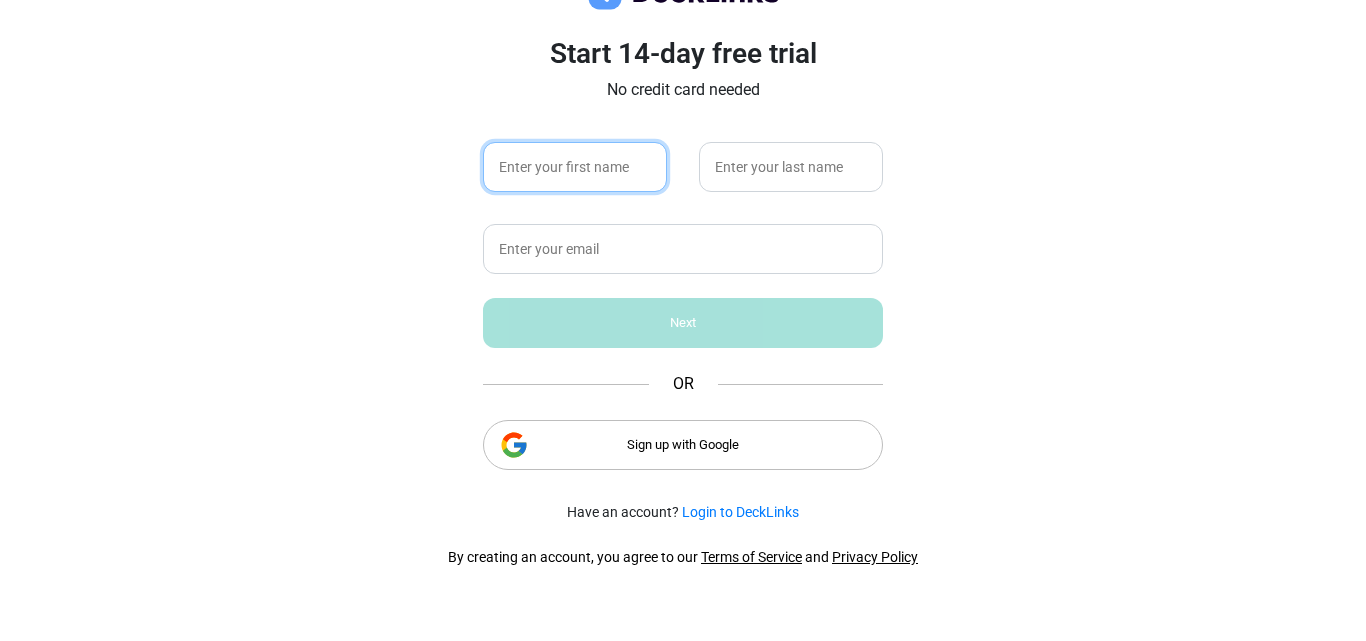 click at bounding box center (575, 167) 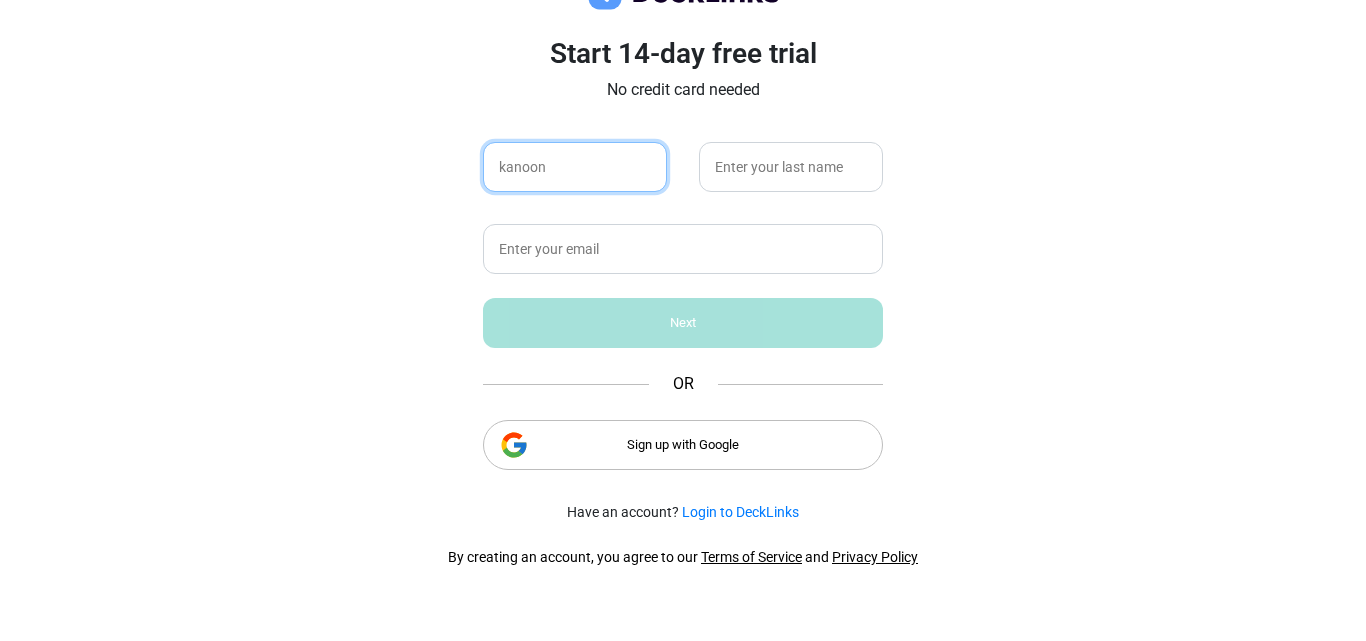type on "kanoon" 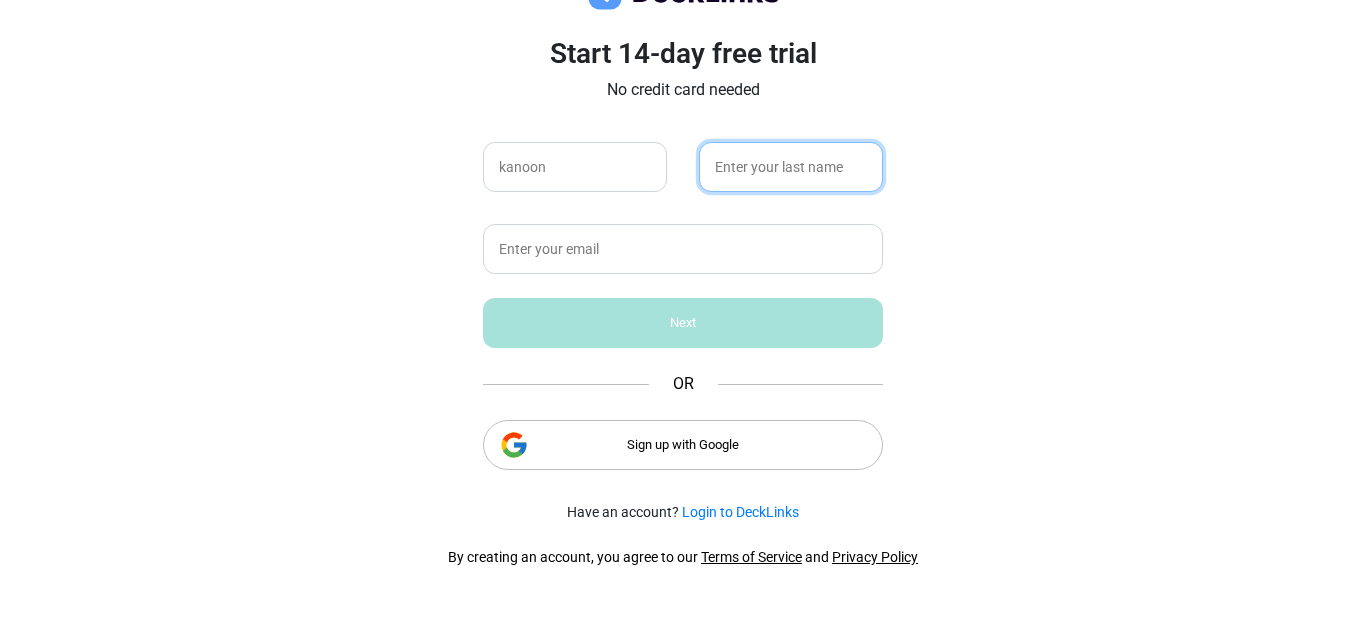 click at bounding box center [791, 167] 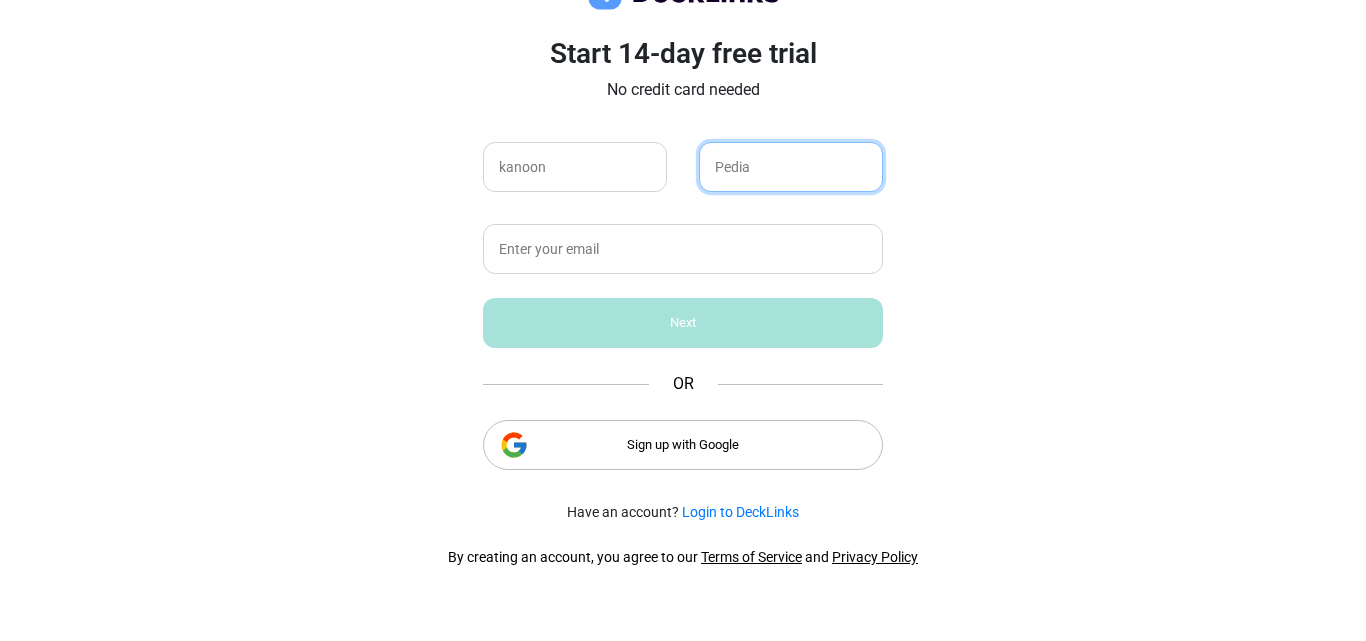 type on "Pedia" 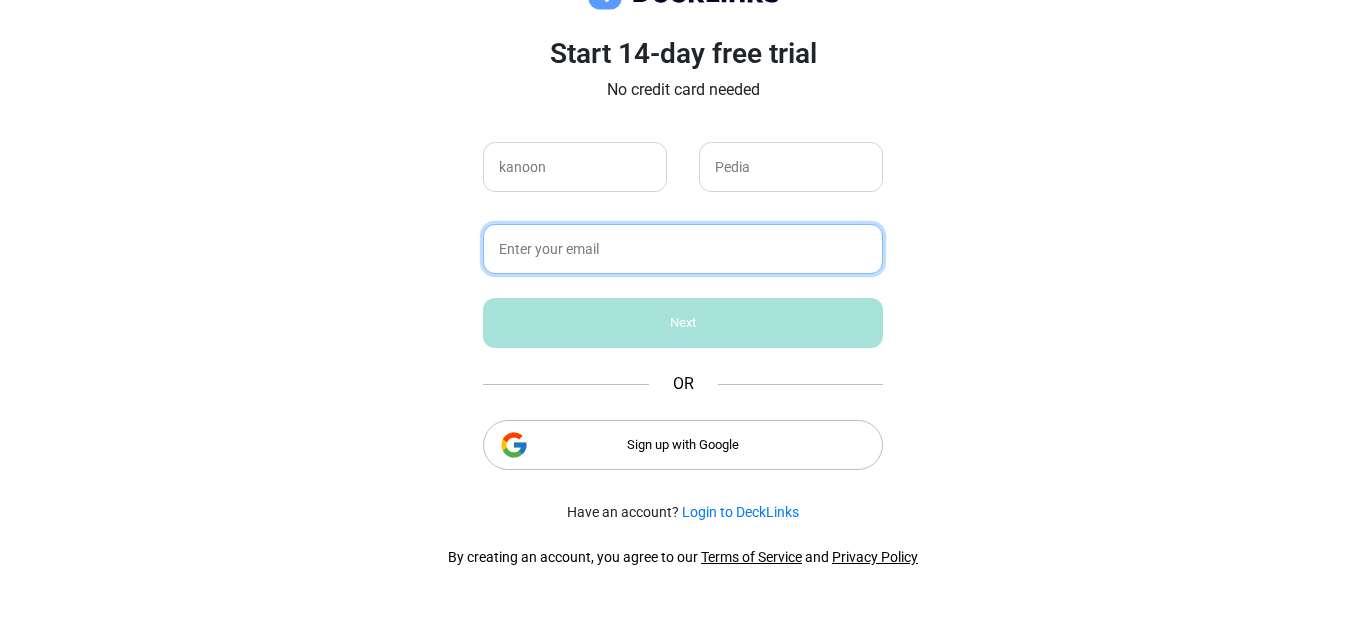 click at bounding box center (683, 249) 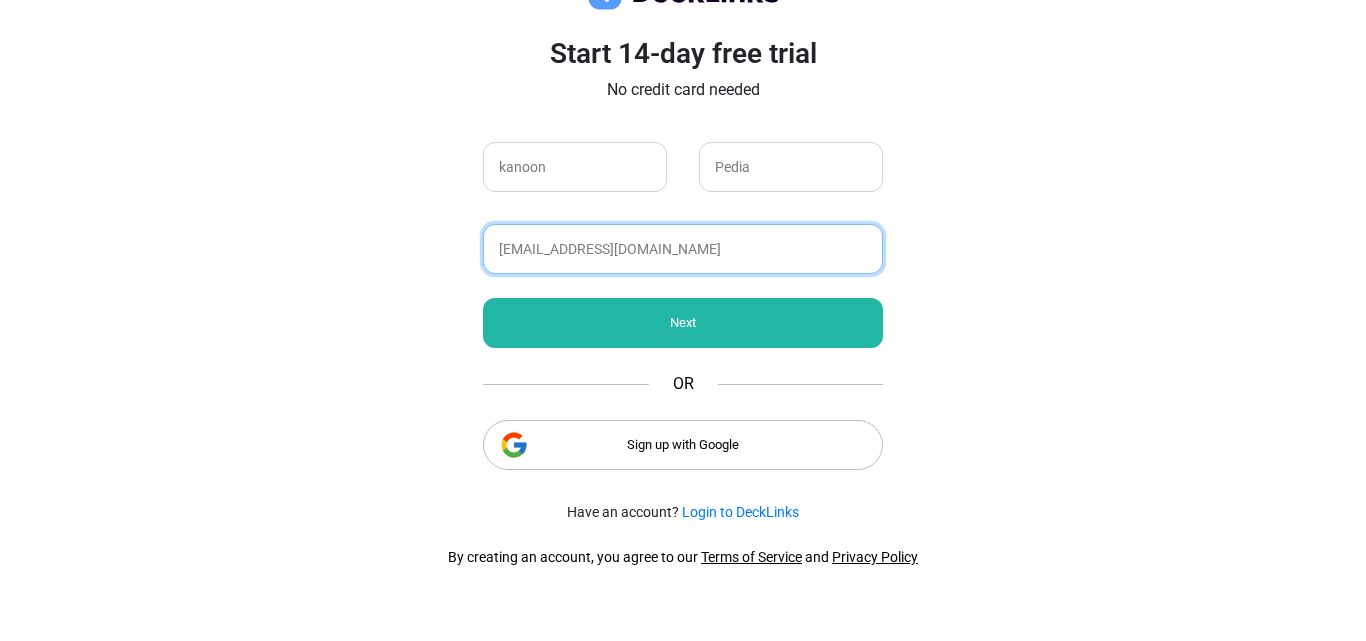 type on "[EMAIL_ADDRESS][DOMAIN_NAME]" 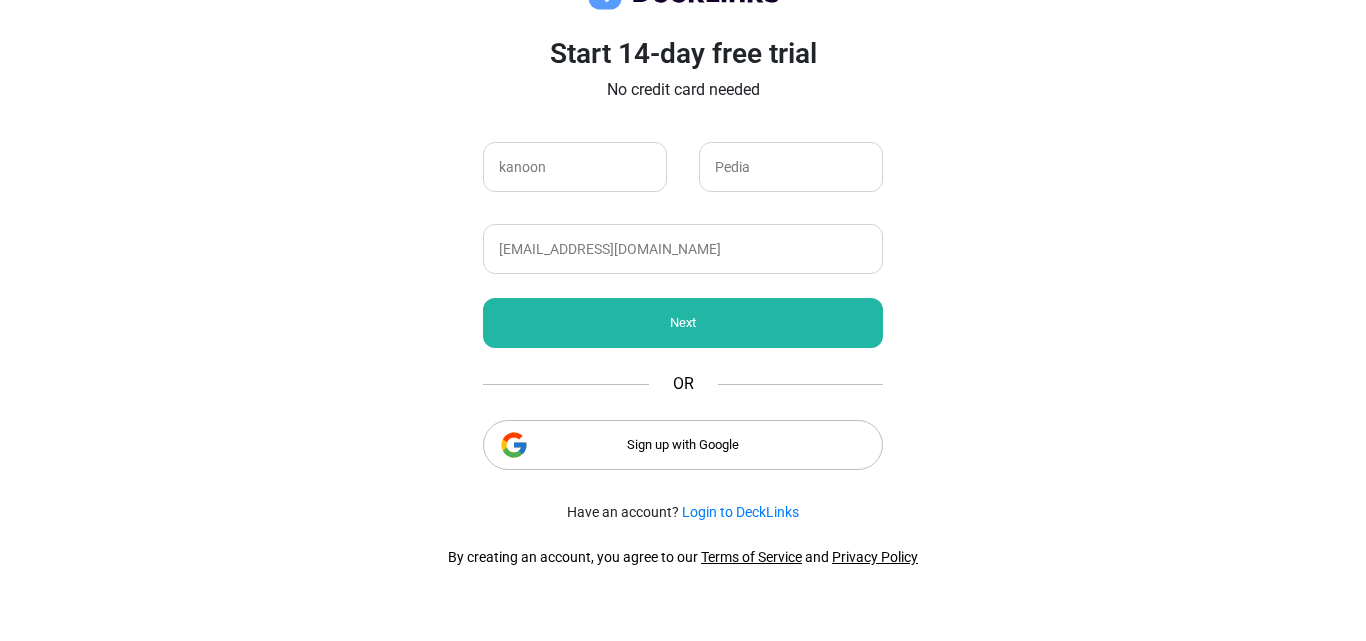 click on "Next" at bounding box center [683, 323] 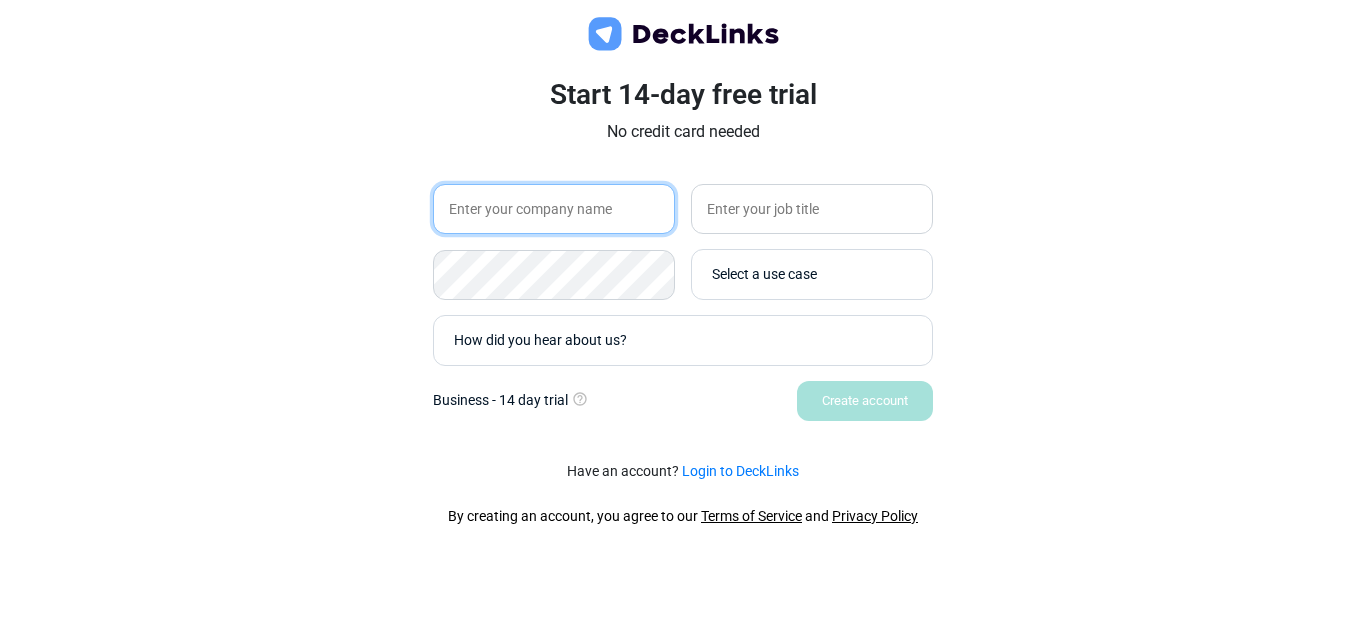 click at bounding box center [554, 209] 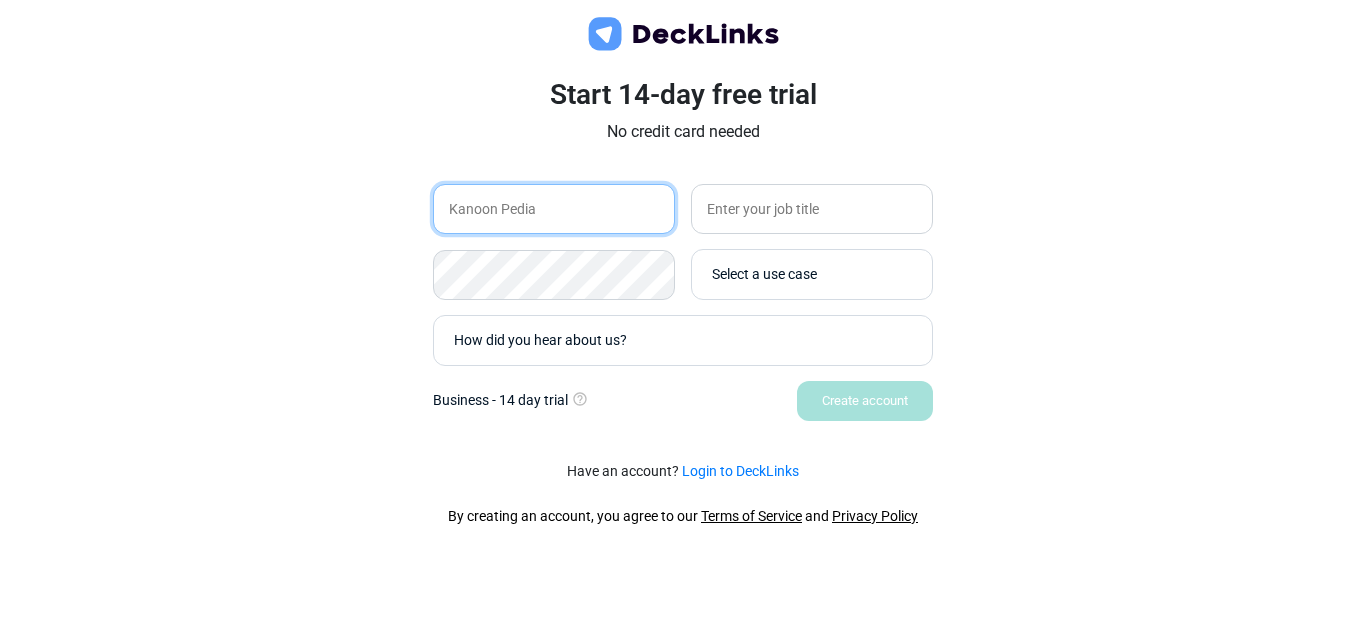 type on "Kanoon Pedia" 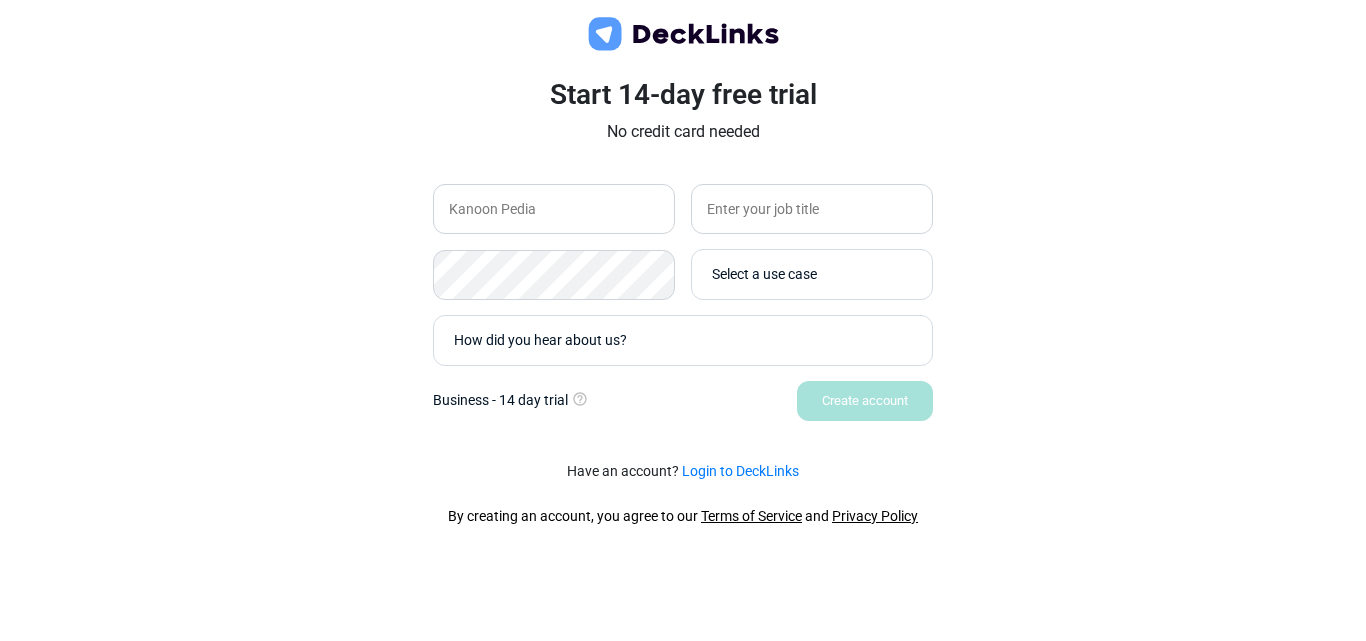 click on "Select a use case" at bounding box center [817, 274] 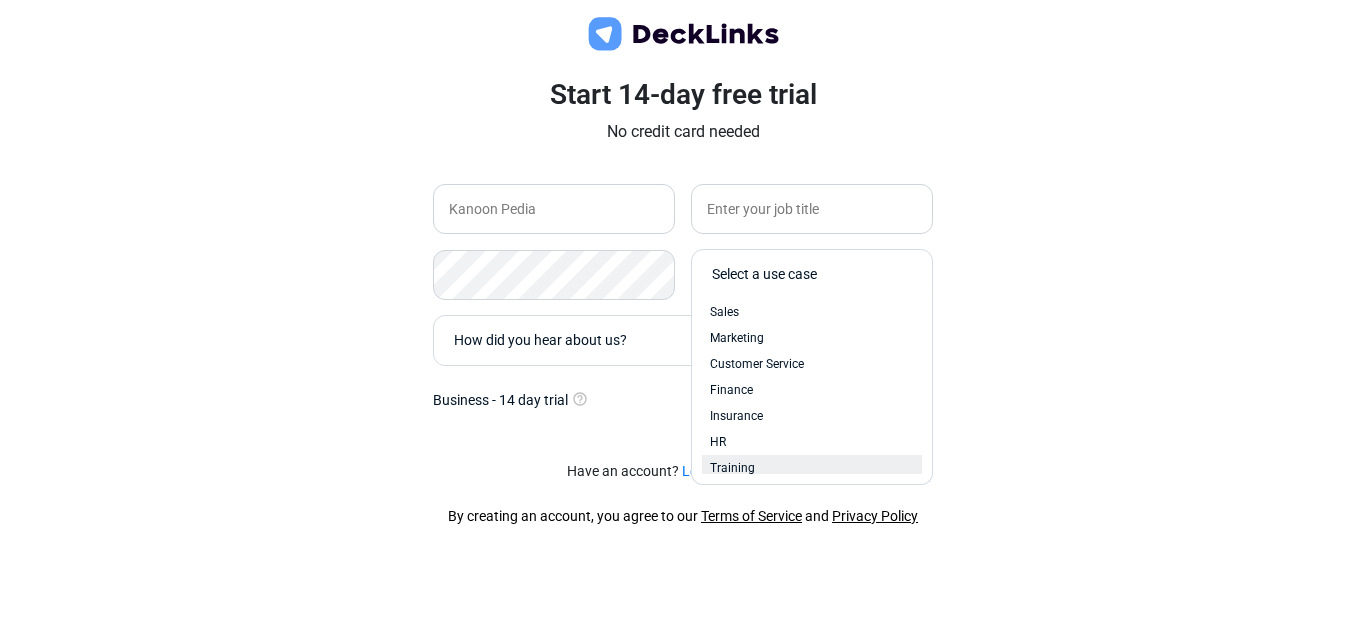 scroll, scrollTop: 85, scrollLeft: 0, axis: vertical 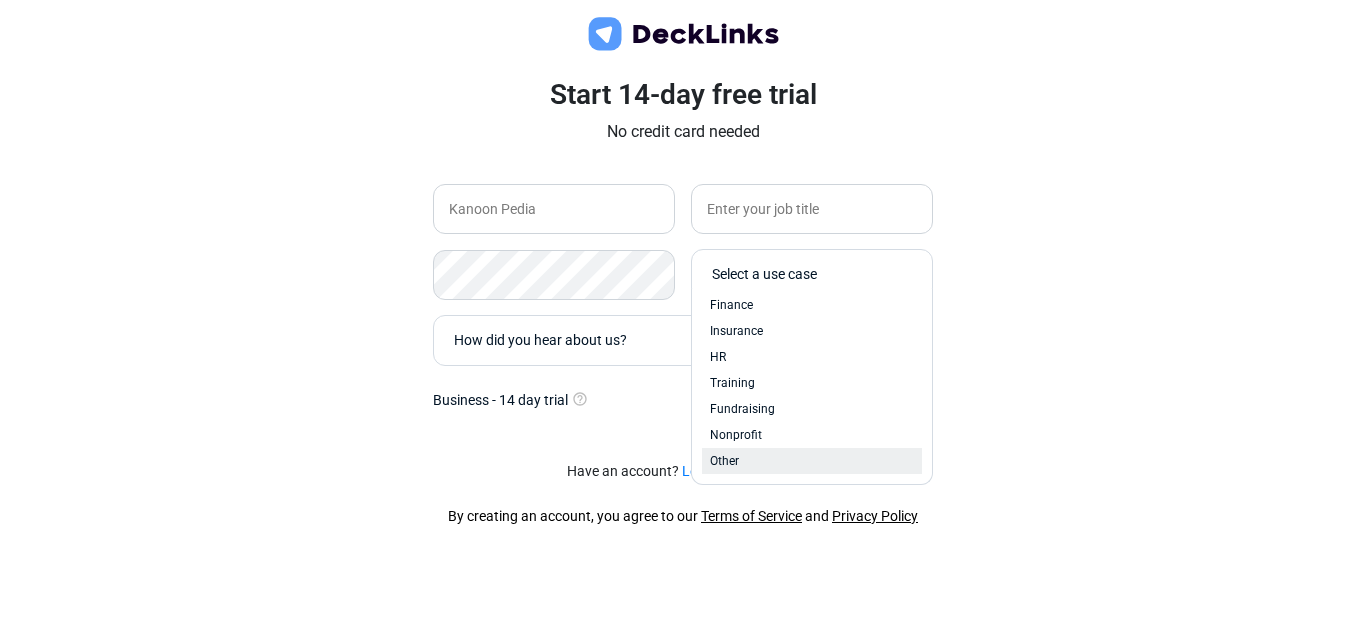 click on "Other" at bounding box center (812, 461) 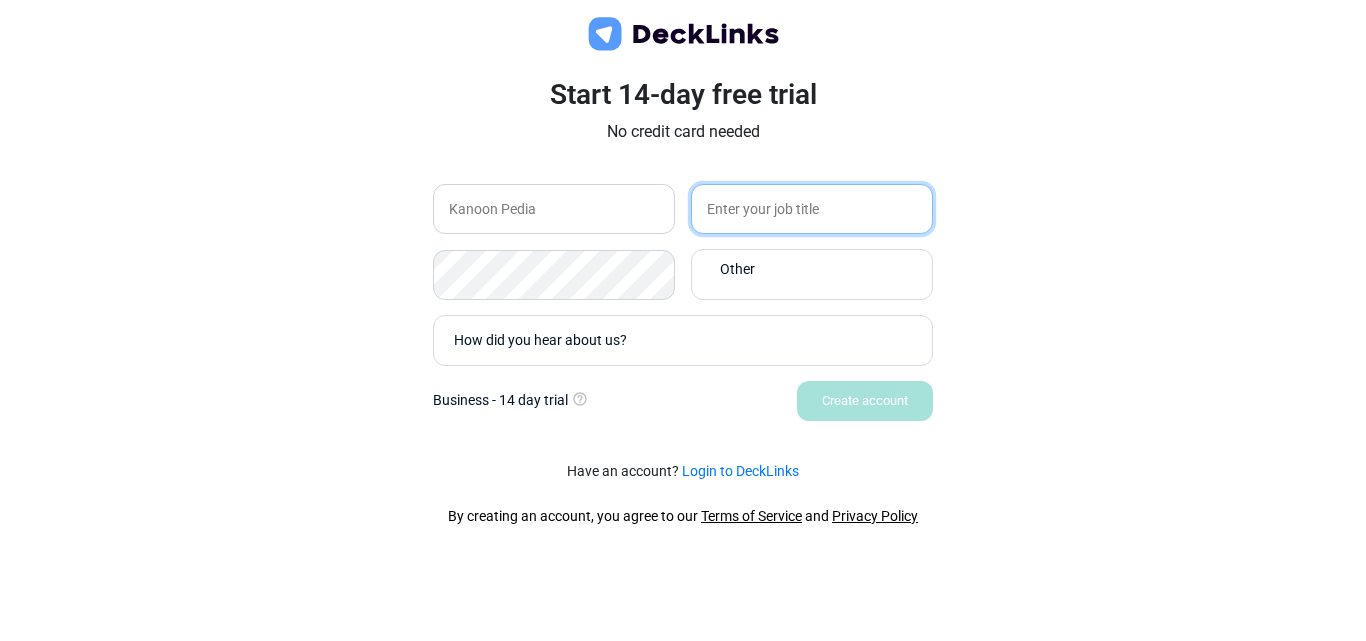 click at bounding box center [812, 209] 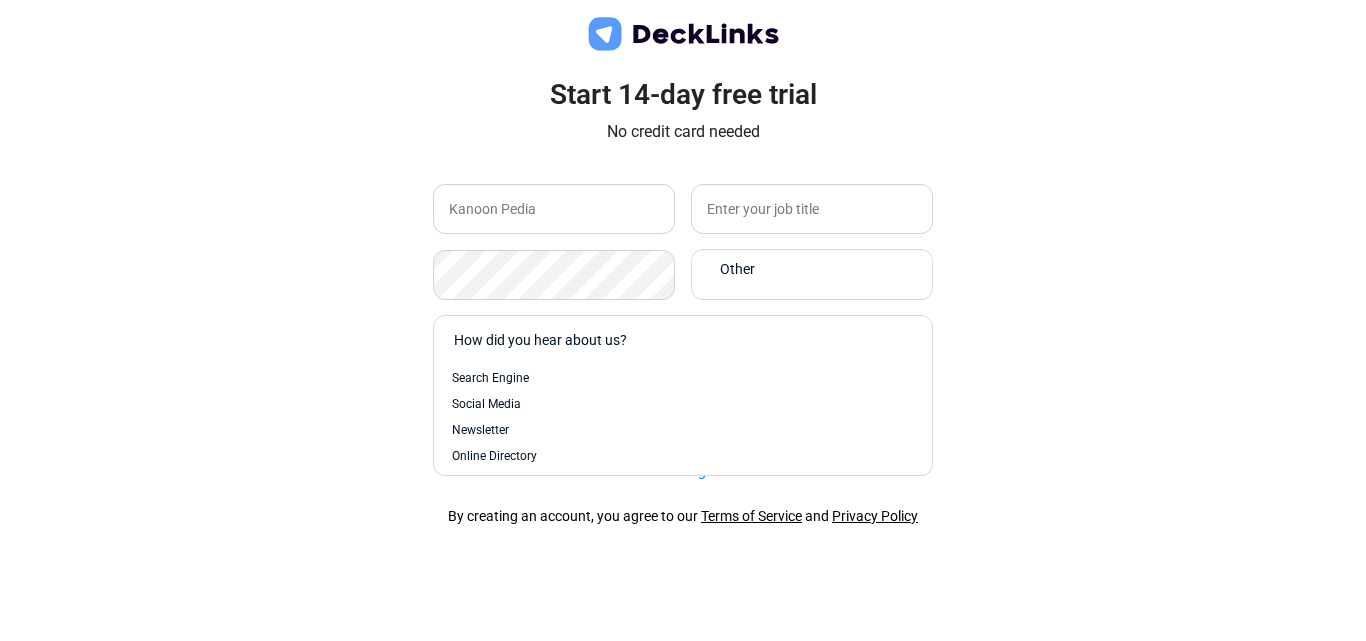 click on "How did you hear about us?" at bounding box center [688, 340] 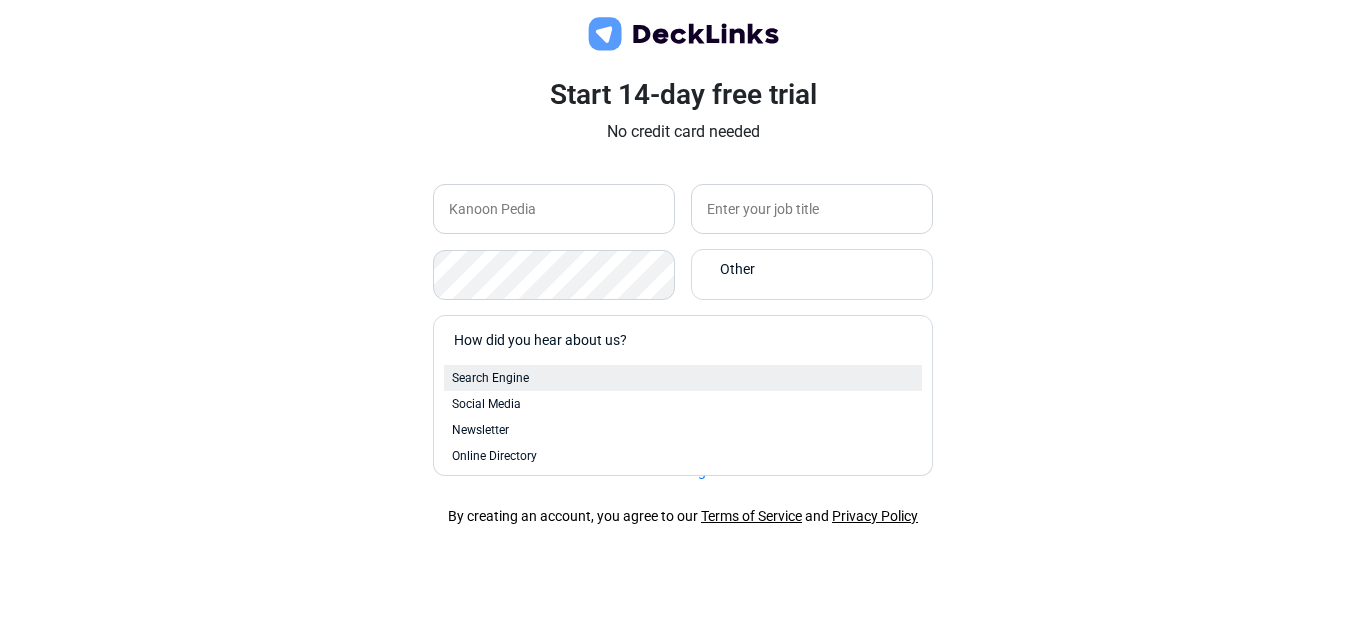 click on "Search Engine" at bounding box center [683, 378] 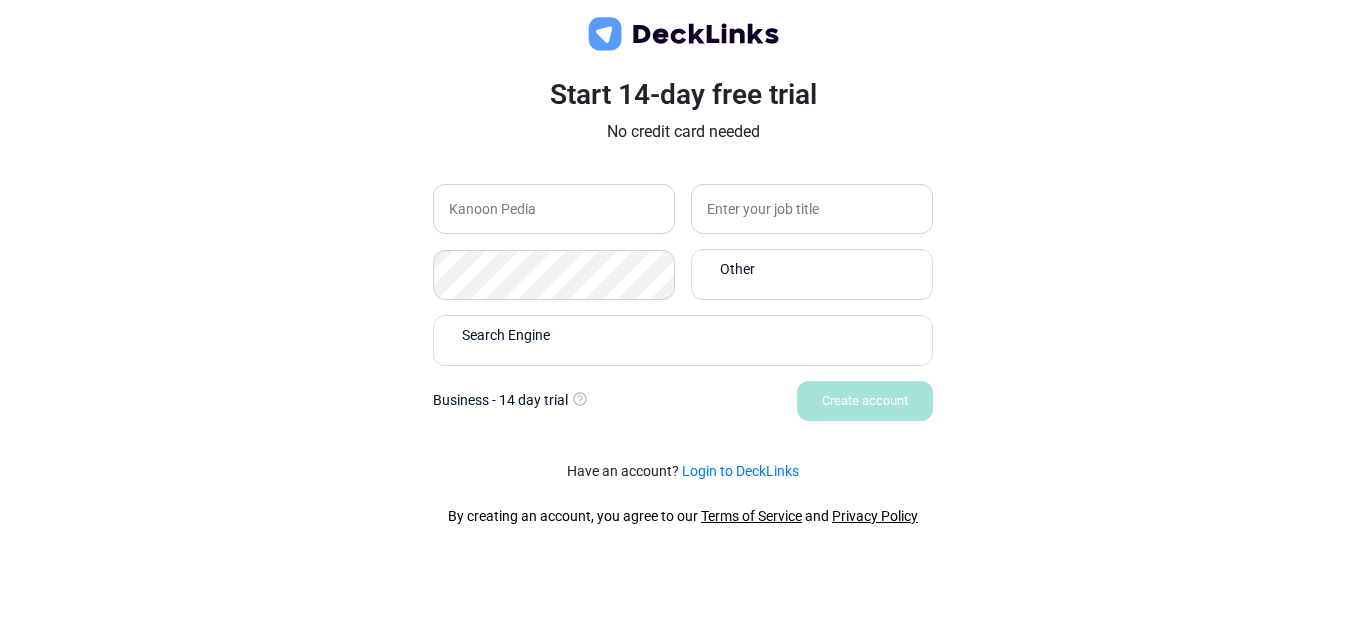 click on "Other" at bounding box center [737, 269] 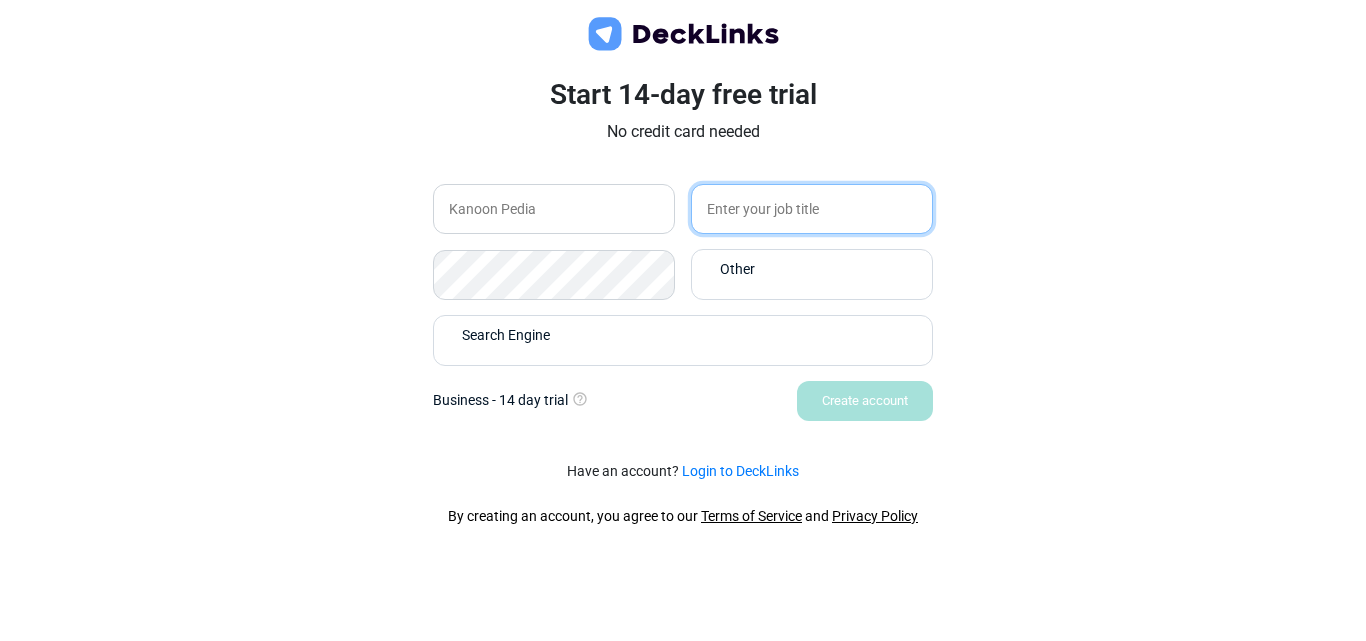 click at bounding box center (812, 209) 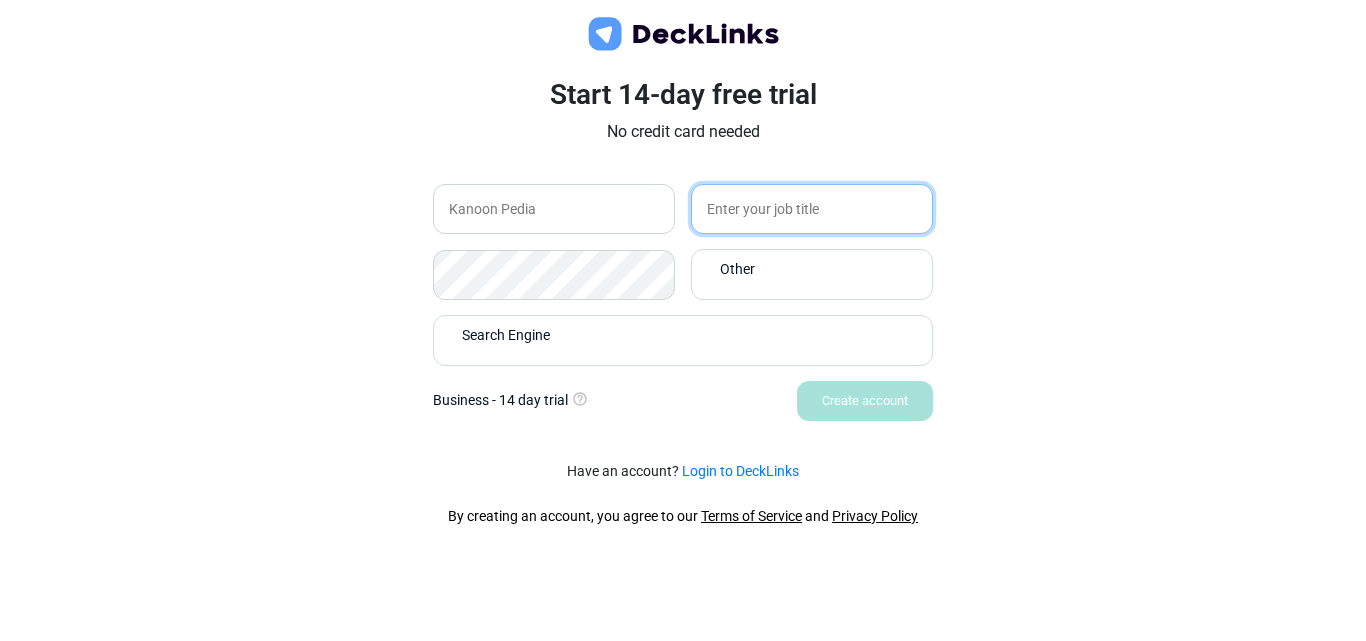 click at bounding box center (812, 209) 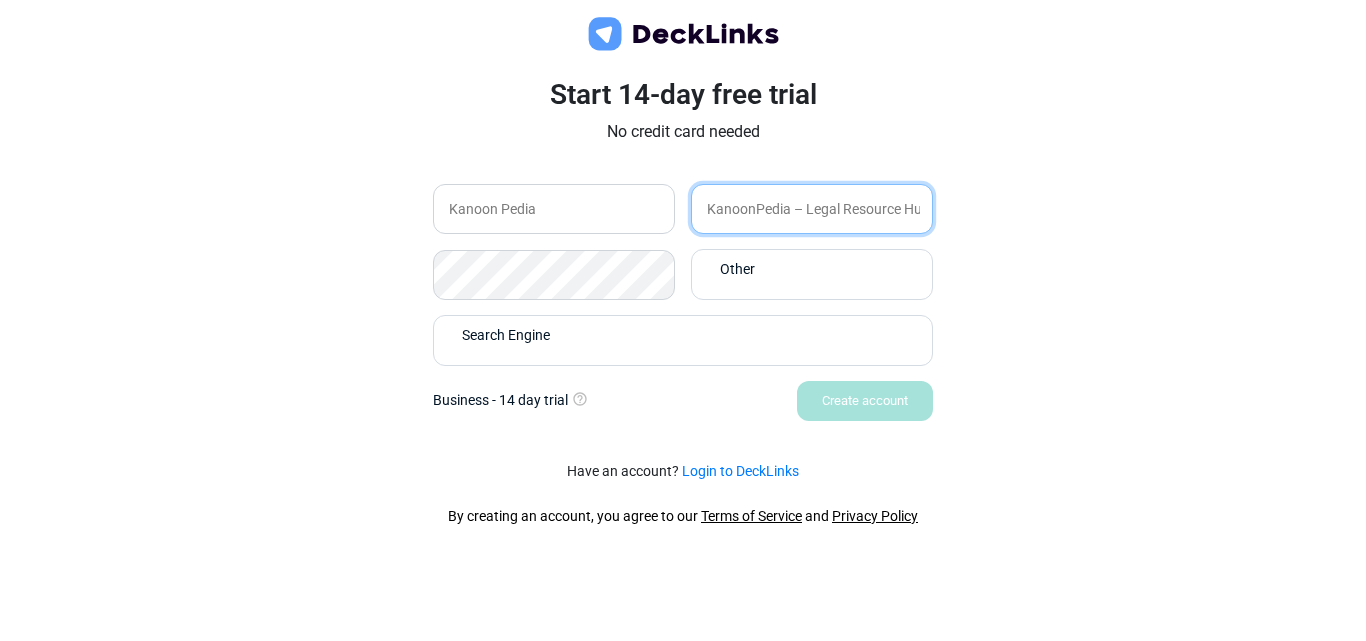 scroll, scrollTop: 0, scrollLeft: 2, axis: horizontal 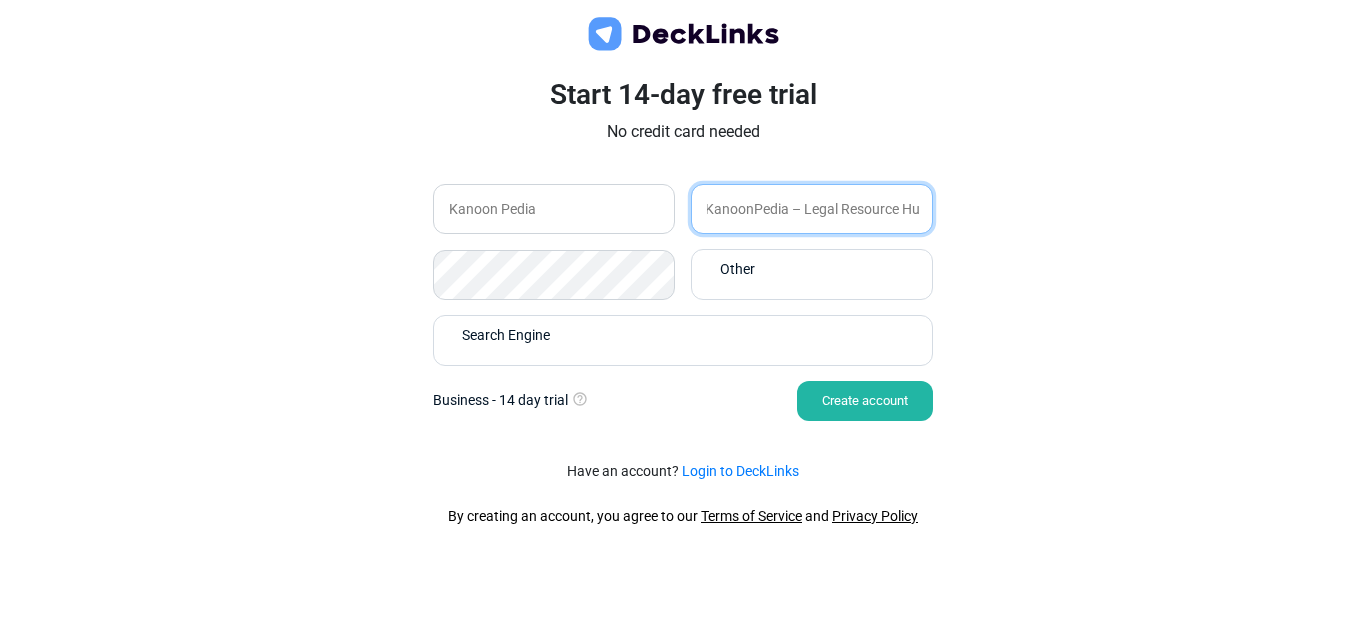 type on "KanoonPedia – Legal Resource Hu" 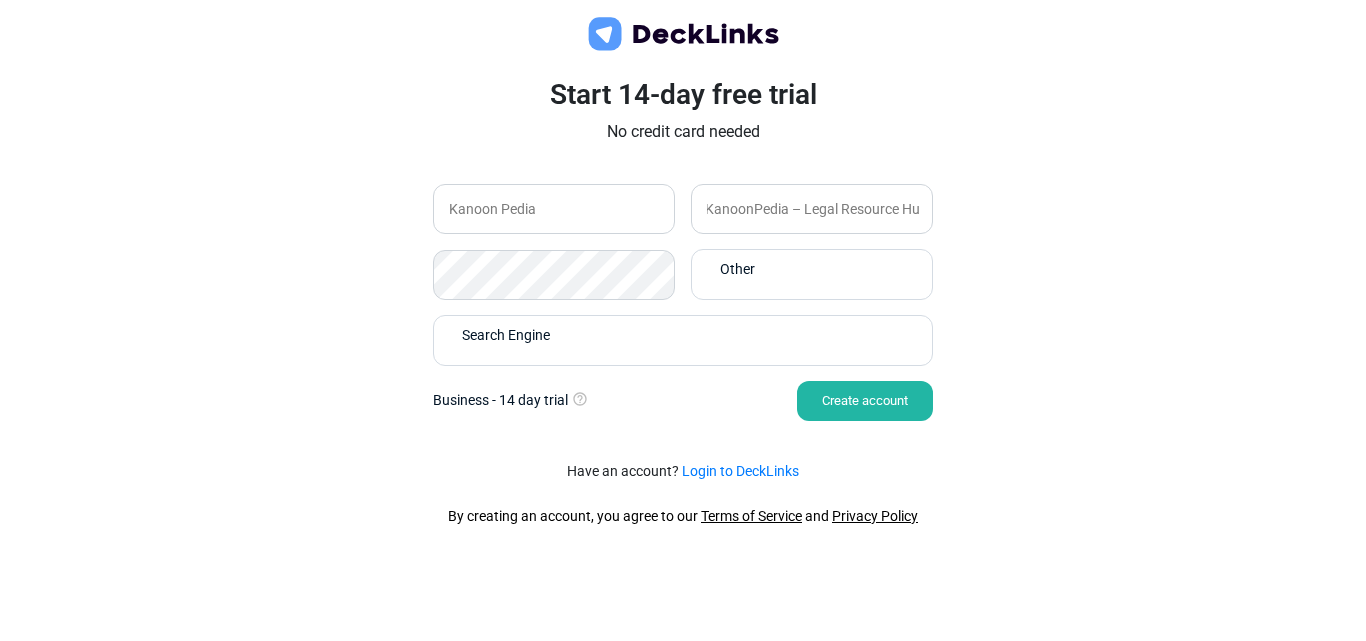 click on "Create account" at bounding box center [865, 401] 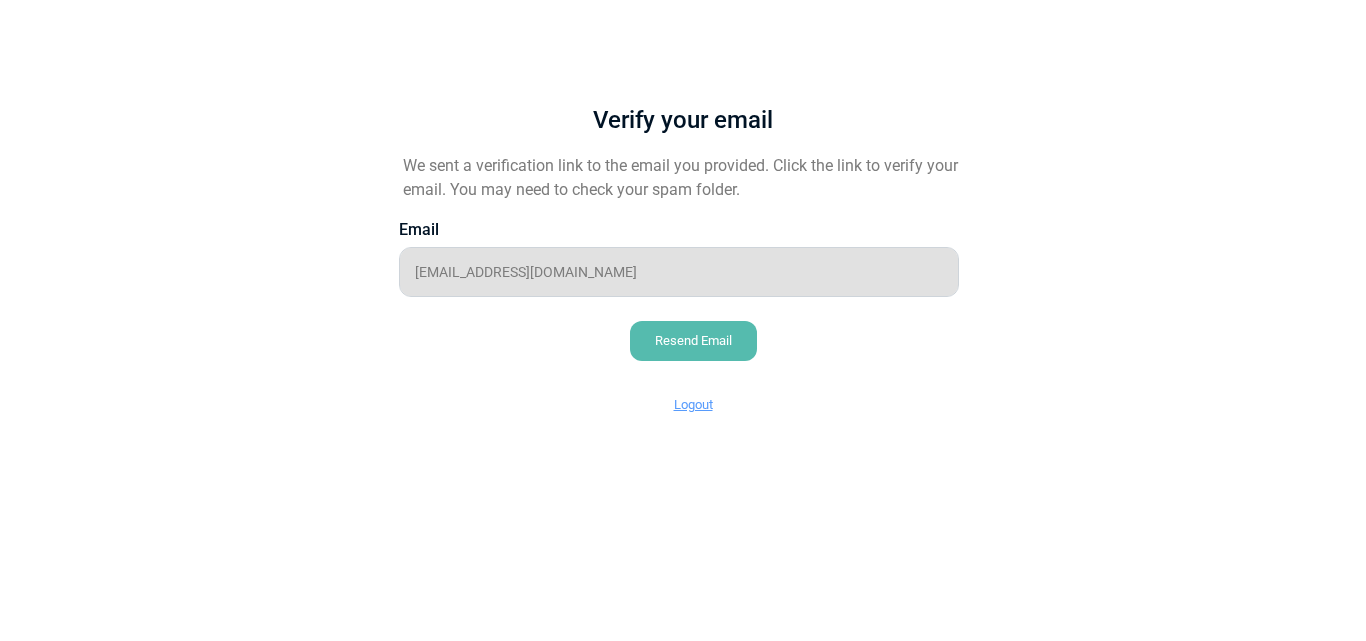 click on "Resend Email" at bounding box center [693, 341] 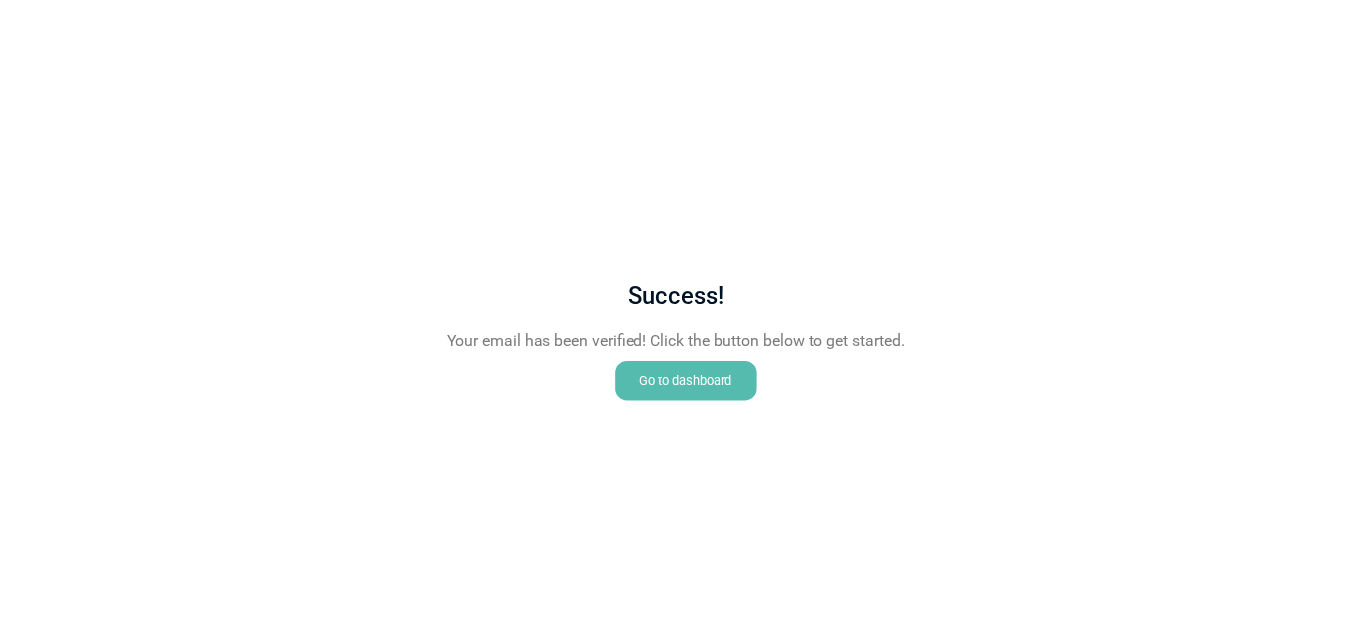 scroll, scrollTop: 0, scrollLeft: 0, axis: both 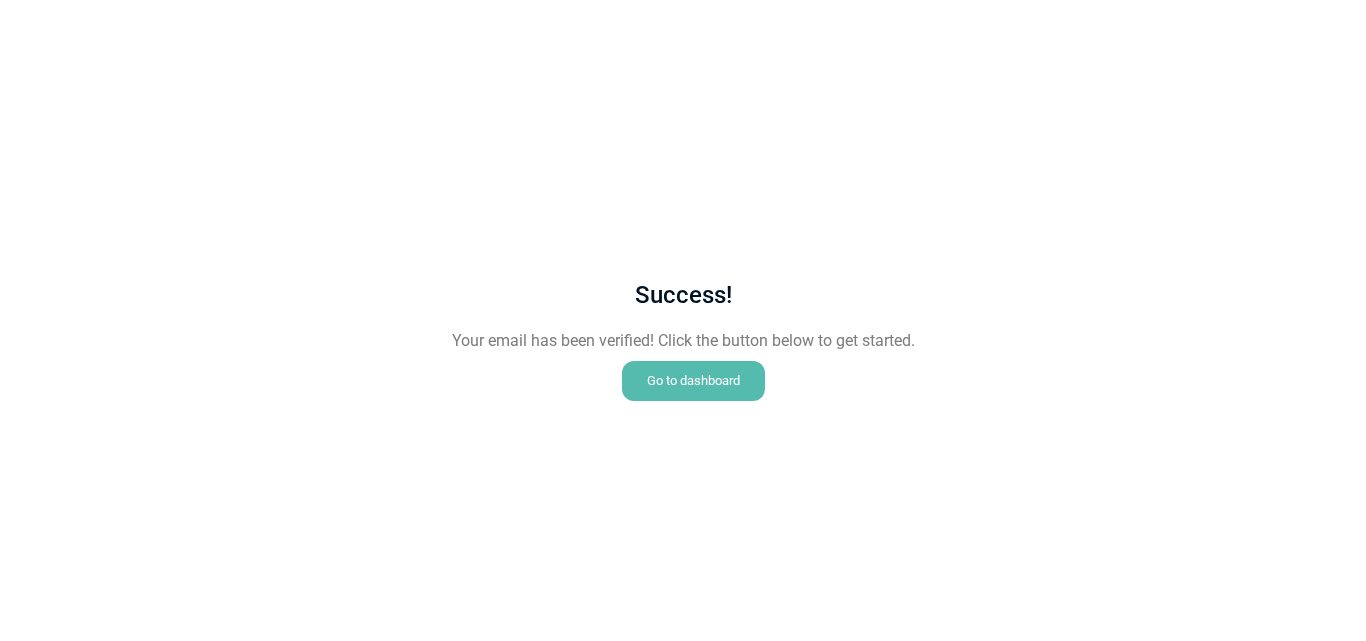 click on "Go to dashboard" at bounding box center [693, 381] 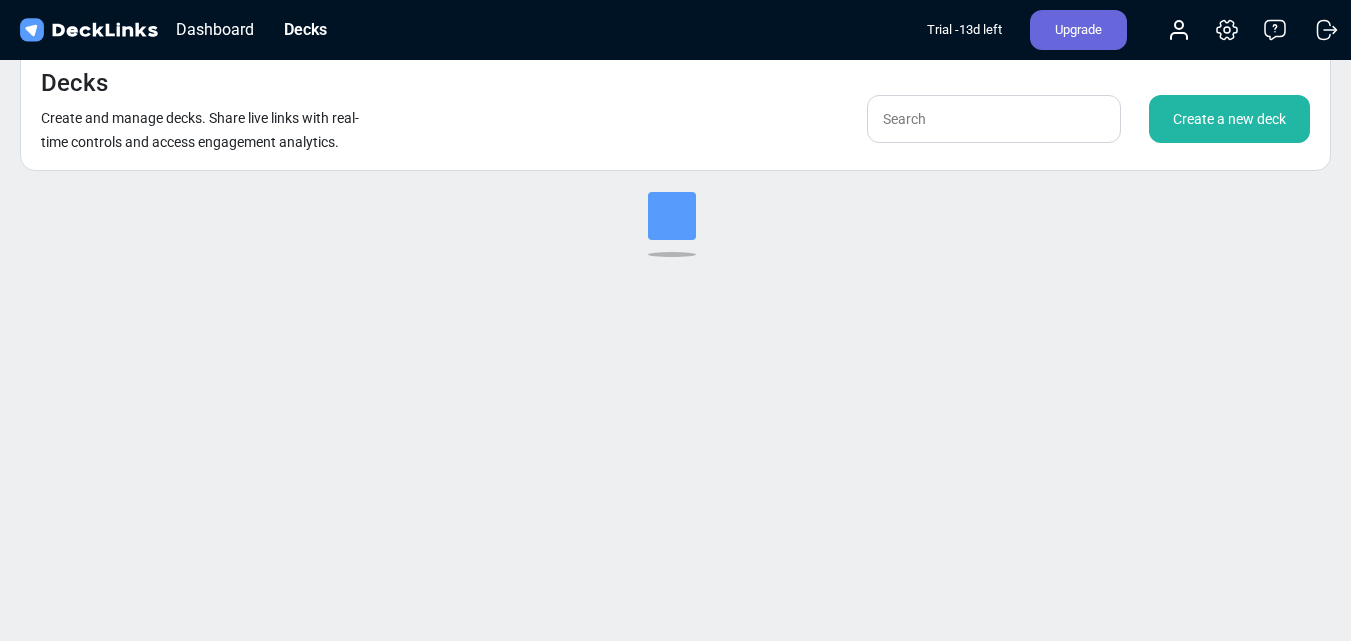 click on "Trial -  13 d left Upgrade Account Settings & billing Help Logout" at bounding box center (1135, 30) 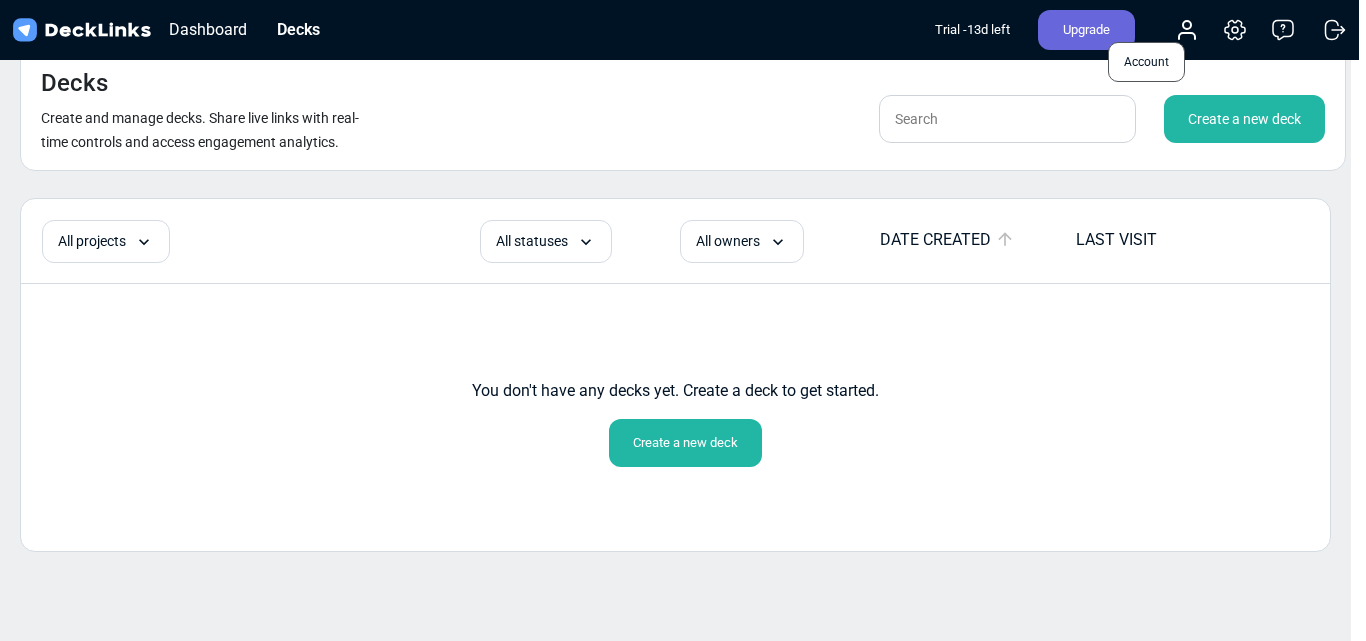 click on "Create a new deck   Upload a PDF   Previously uploaded PDF Upload PDF Uploaded by All users All users kanoon Pedia File name Select a file Presentation files must be PDF format. Deck name   Advanced Your deck is for a   New project   Existing project Project name: Please enter a name. Cancel Create" at bounding box center (683, 320) 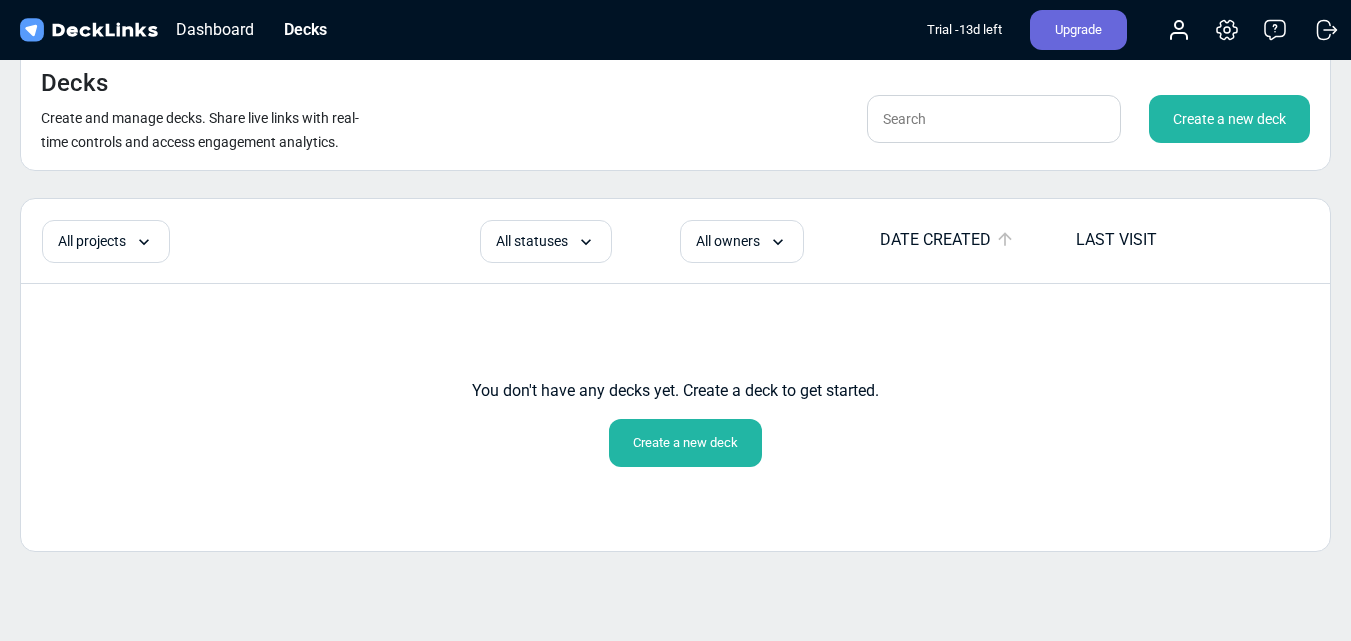 click on "Trial -  13 d left Upgrade Account Settings & billing Help Logout" at bounding box center [1135, 30] 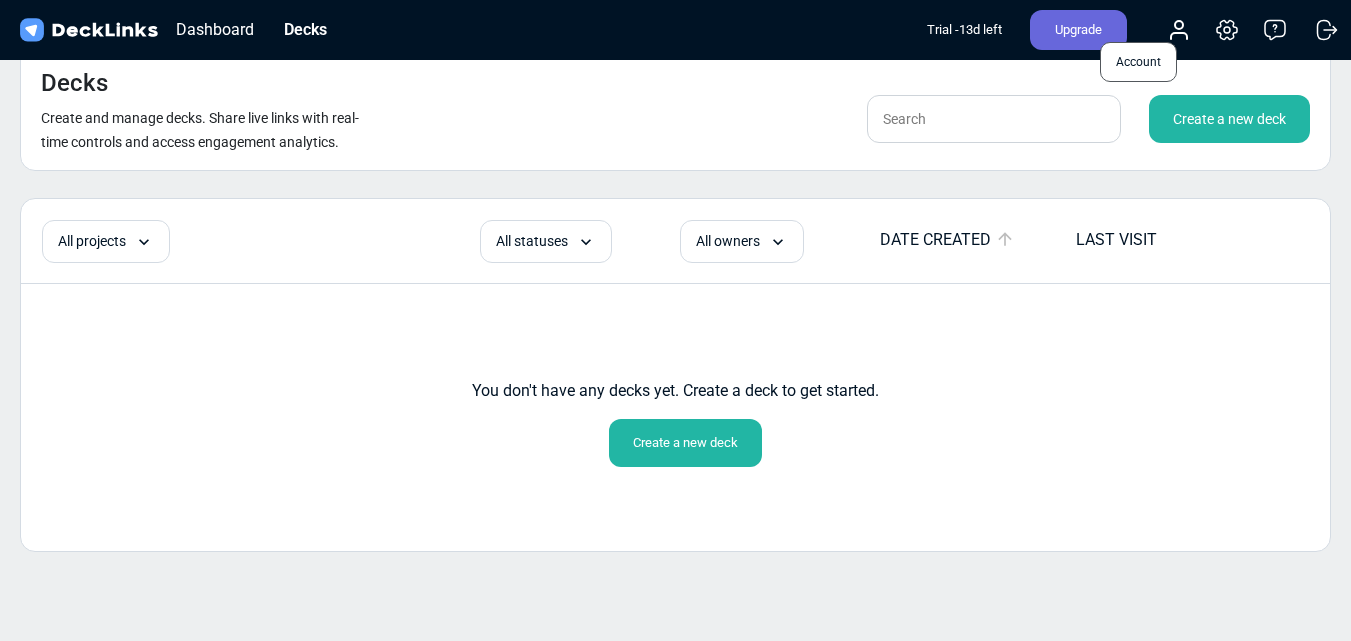 click 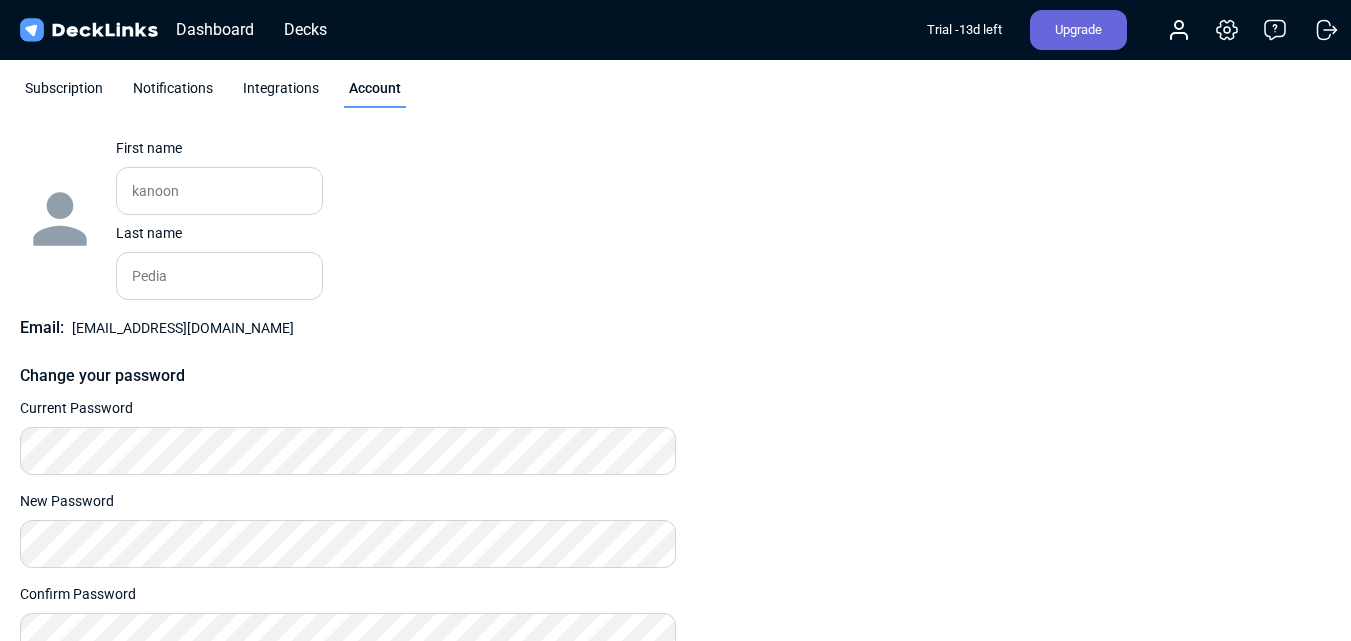 scroll, scrollTop: 0, scrollLeft: 0, axis: both 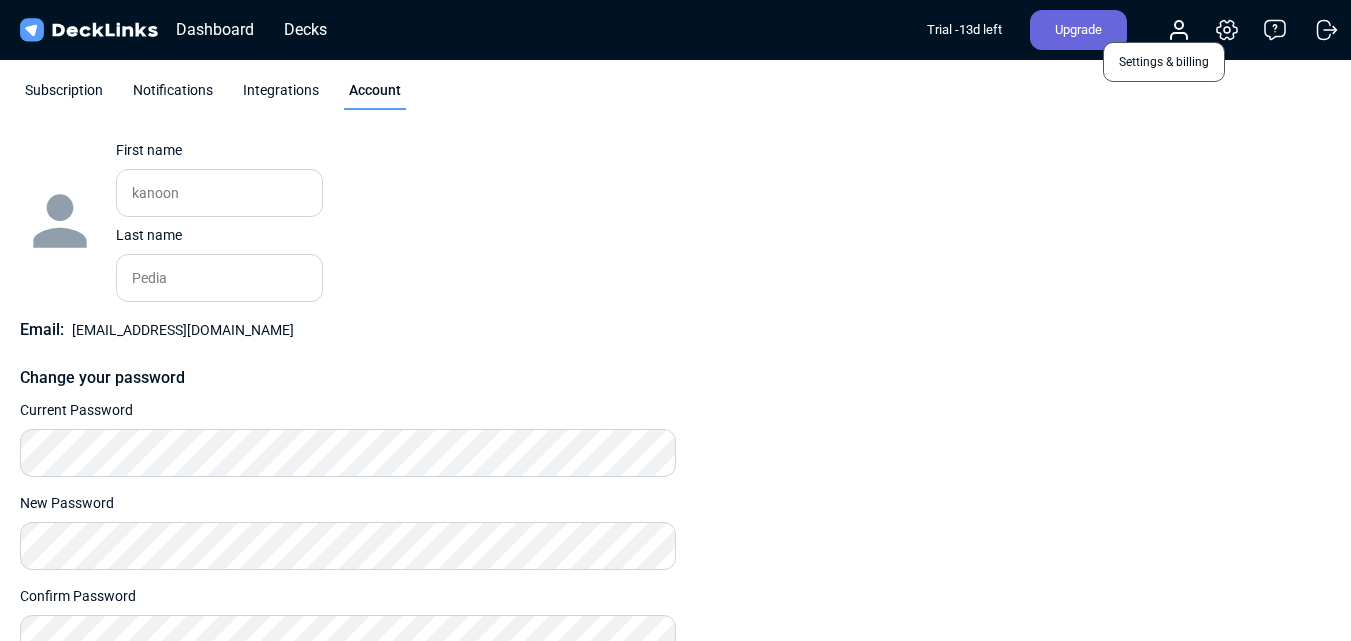 click 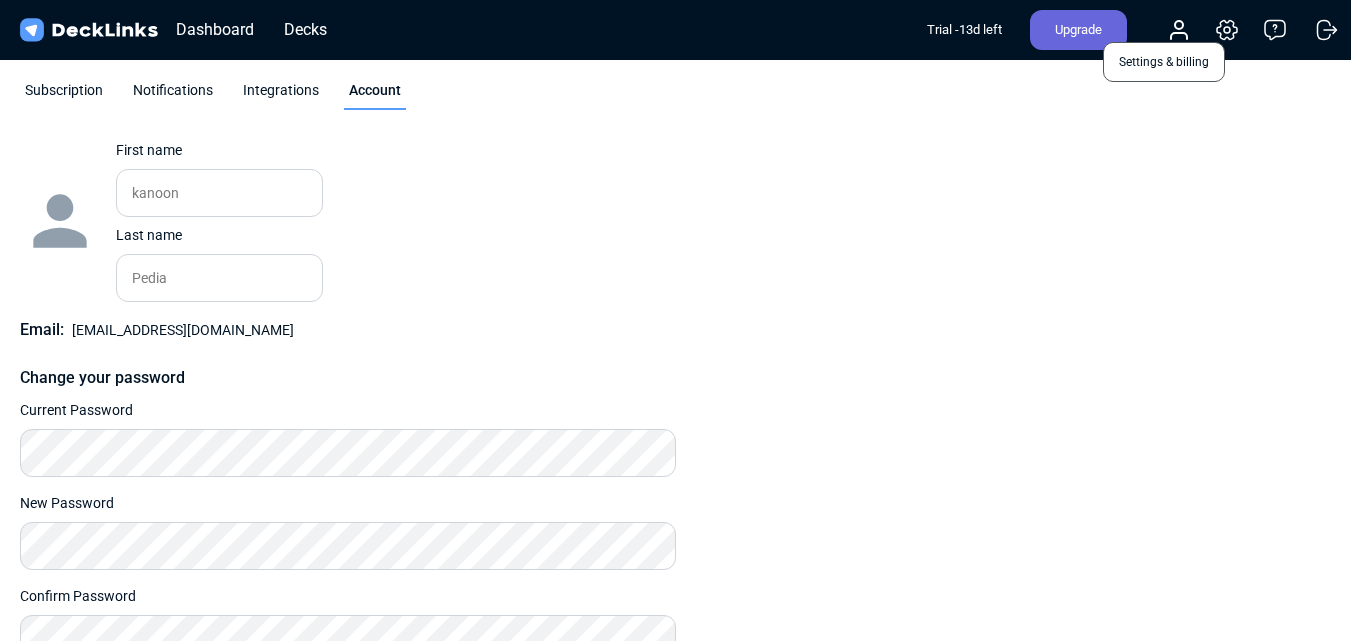 click 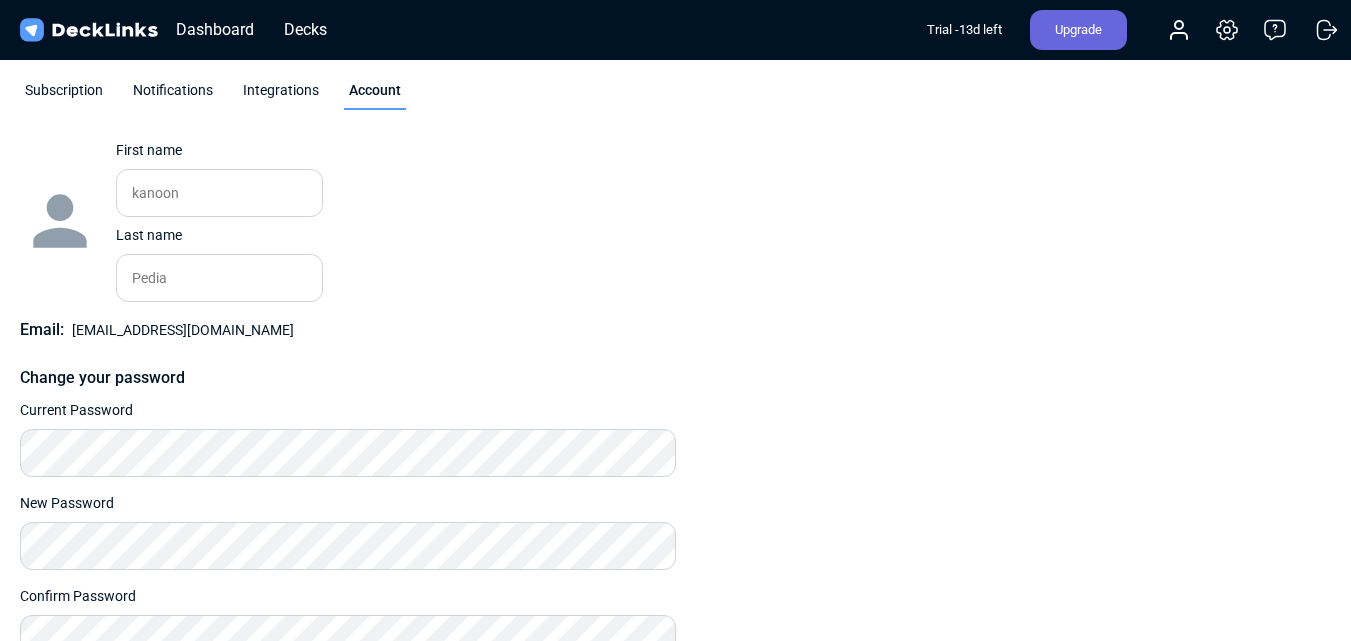 click on "Subscription Notifications Integrations Account" at bounding box center (675, 95) 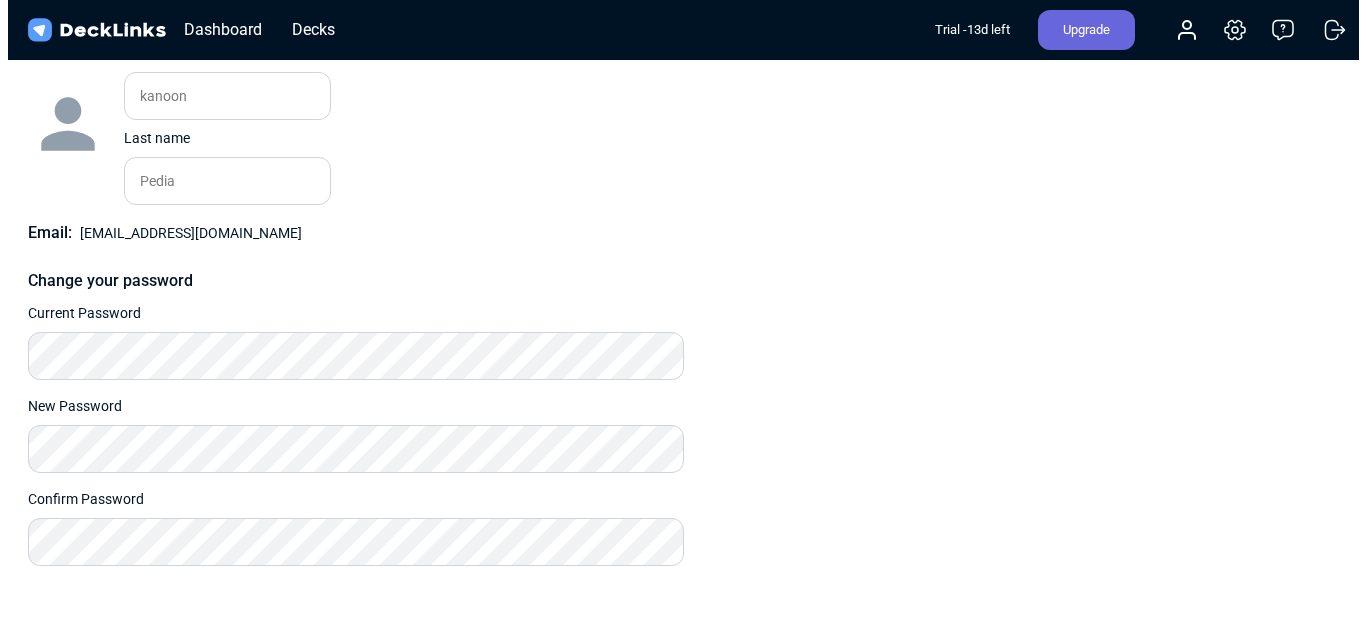 scroll, scrollTop: 0, scrollLeft: 0, axis: both 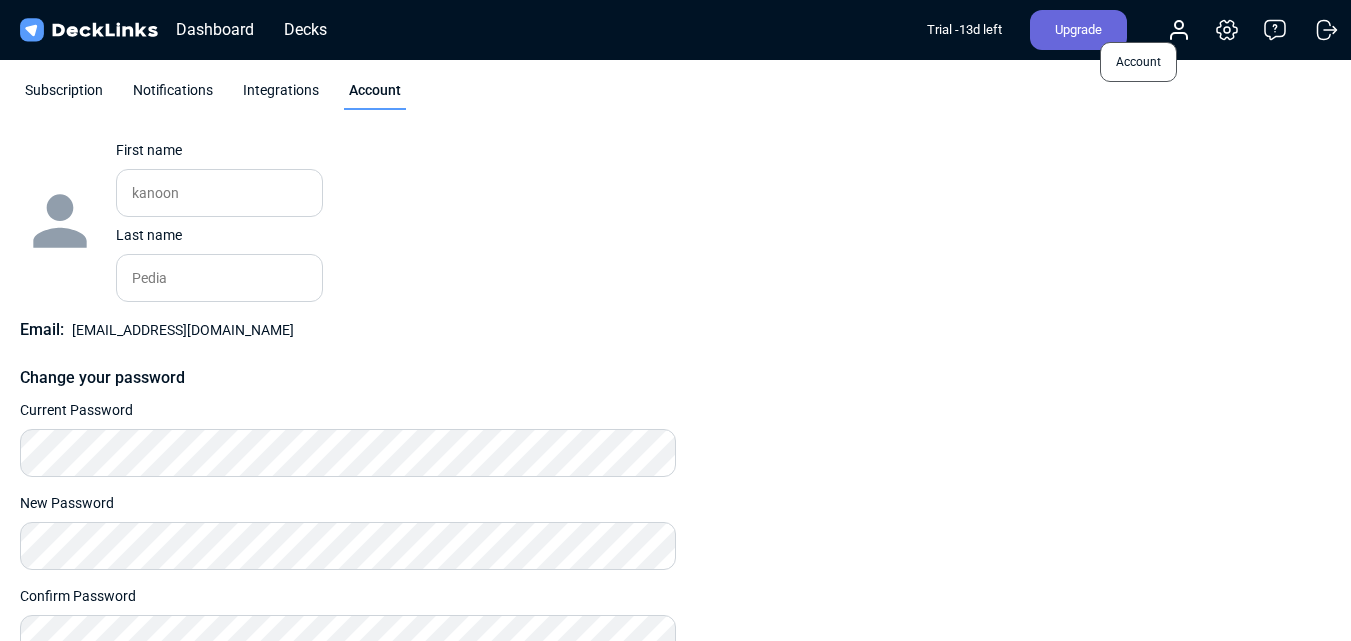 click 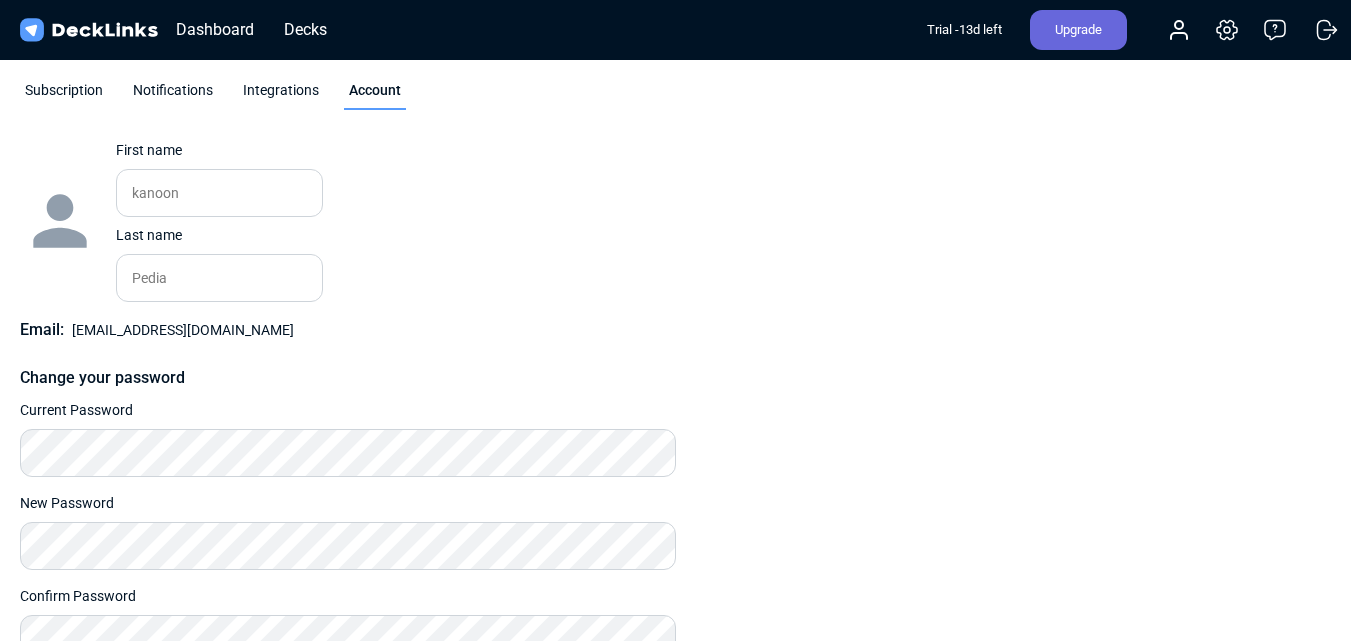 click at bounding box center (88, 30) 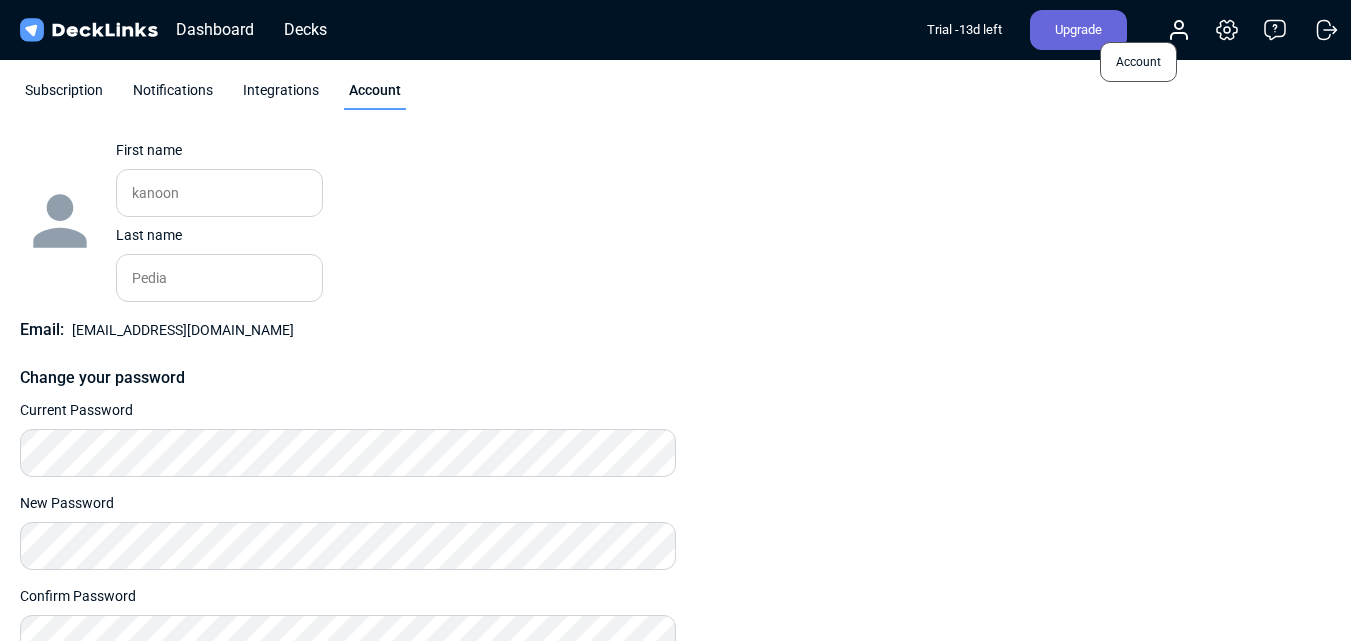 click 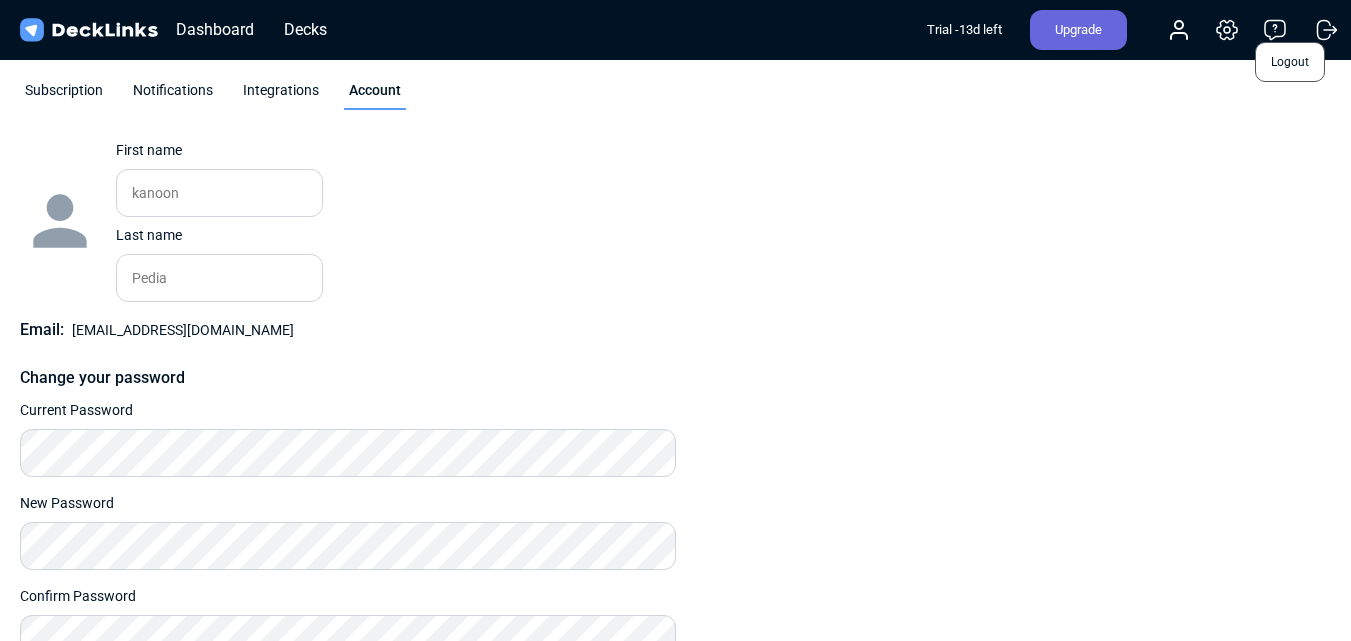 click 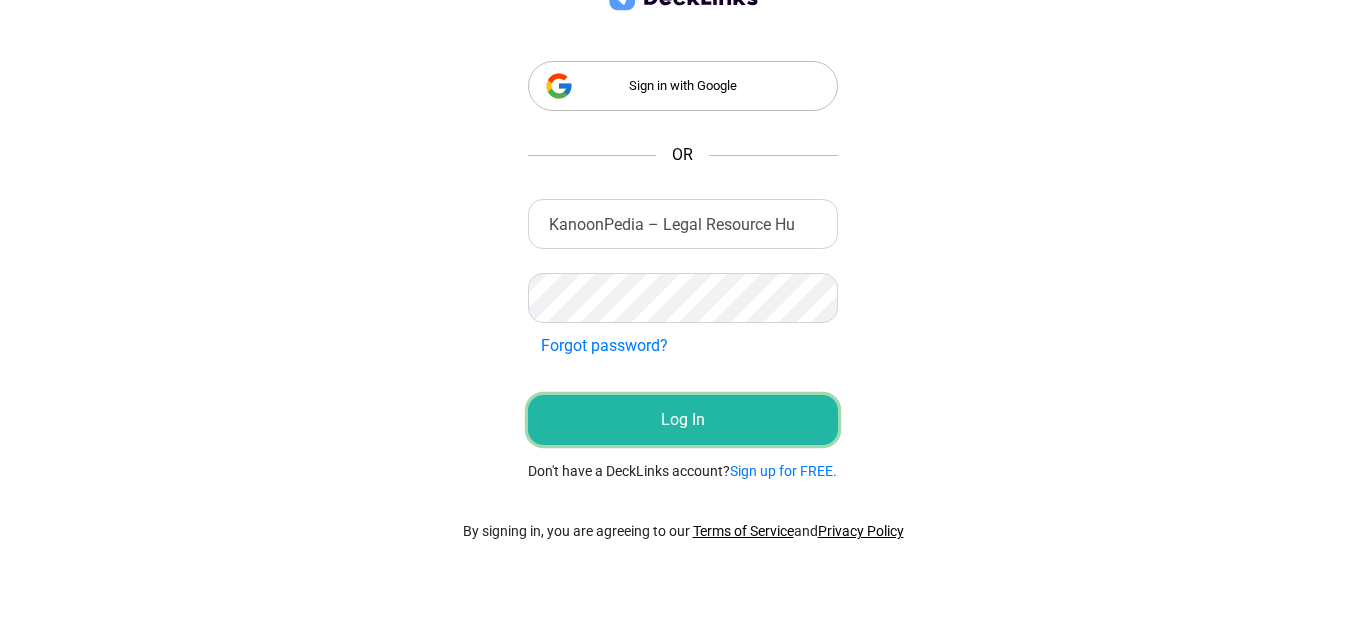 click on "Log In" at bounding box center [683, 420] 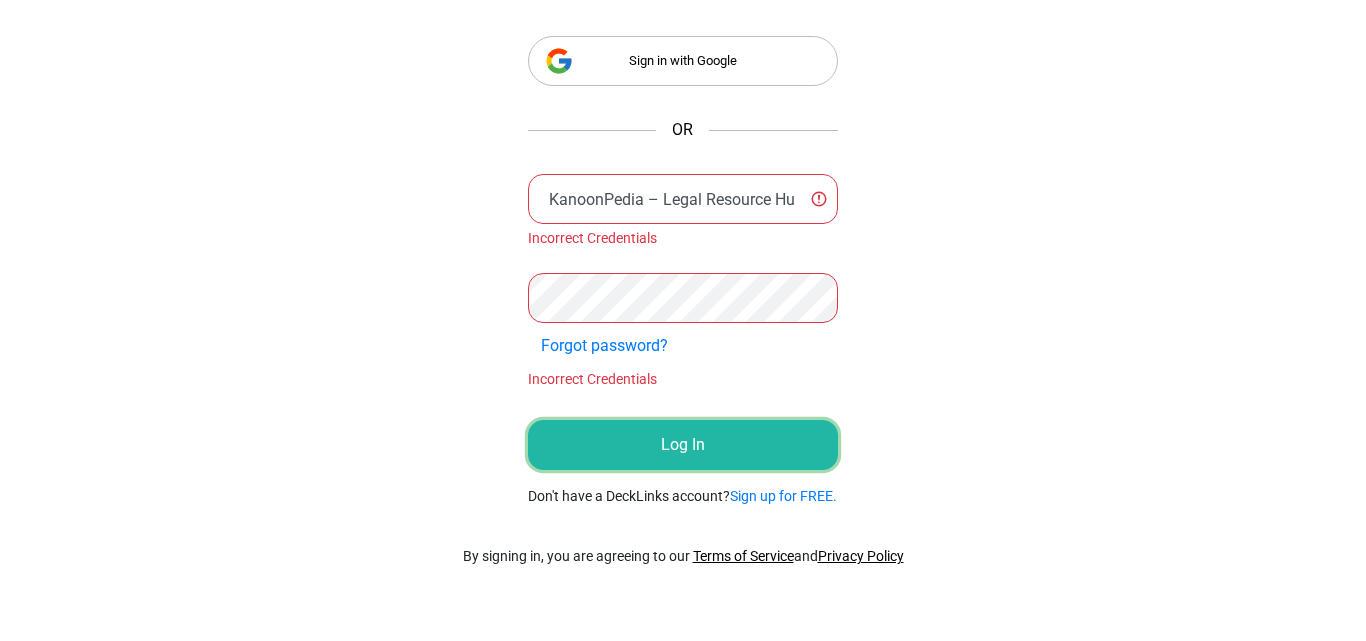 click on "Log In" at bounding box center [683, 445] 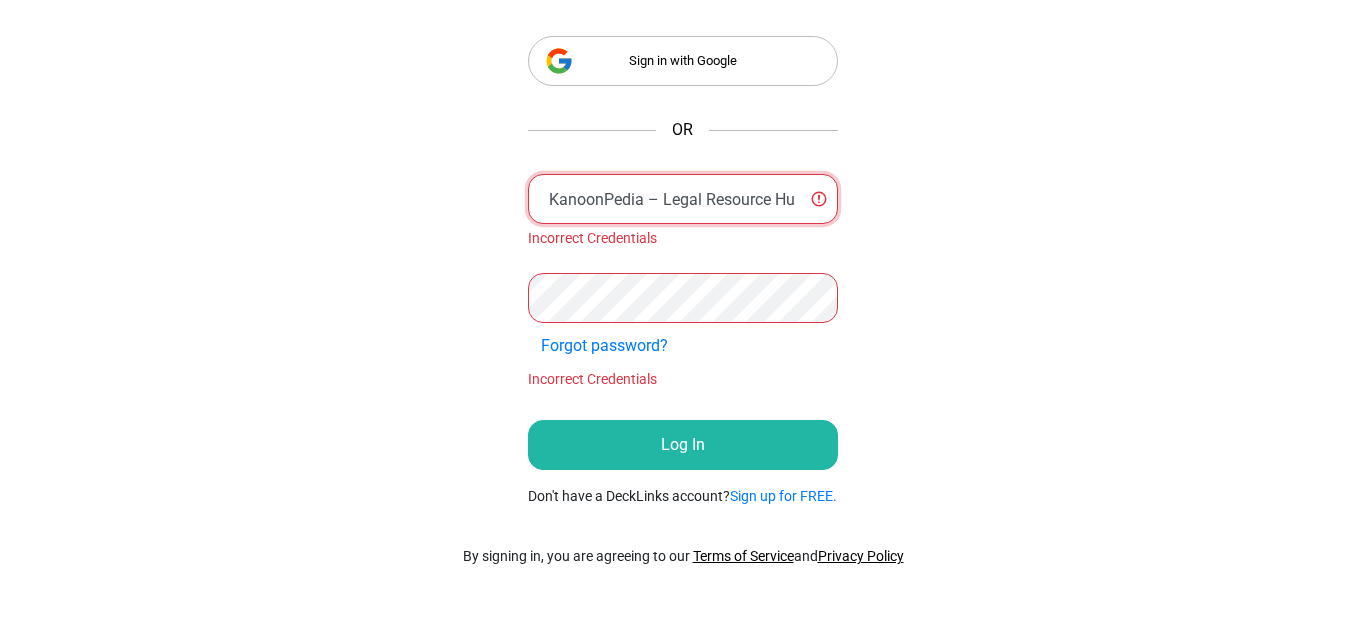 click on "KanoonPedia – Legal Resource Hu" at bounding box center (683, 199) 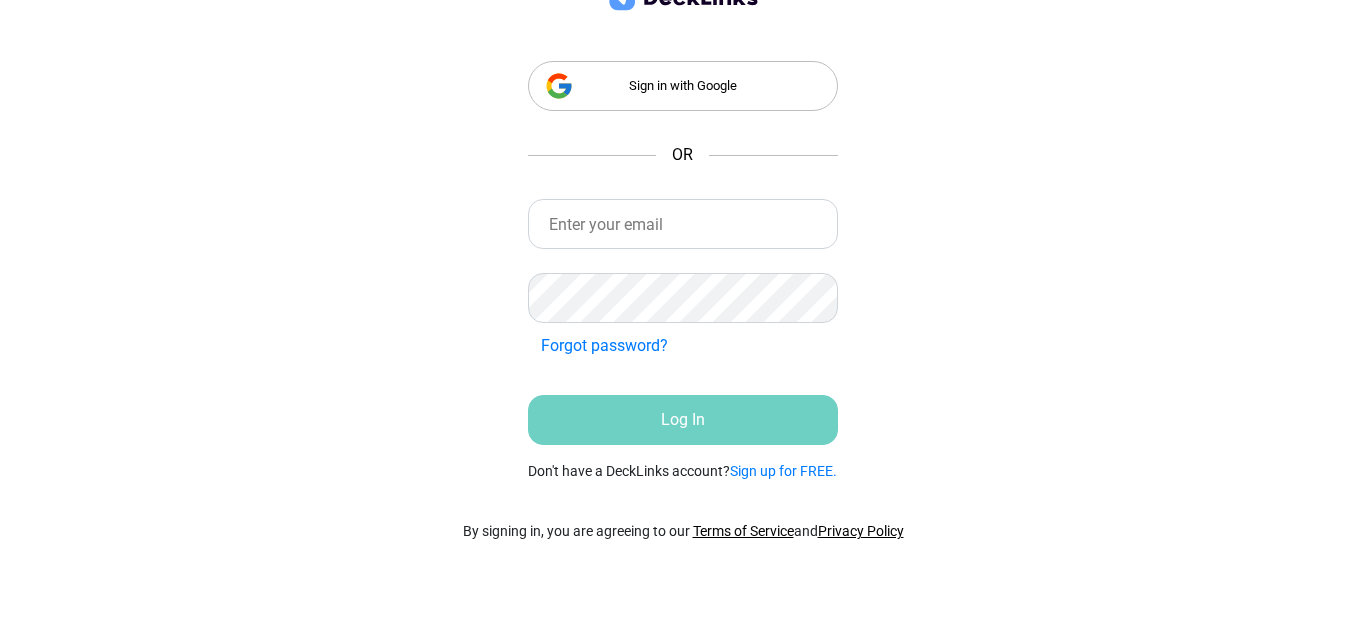 click on "Sign in with Google OR Incorrect Credentials Forgot password? Incorrect Credentials Log In Don't have a DeckLinks account?  Sign up for FREE. By signing in, you are agreeing to our   Terms of Service  and  Privacy Policy" at bounding box center (683, 320) 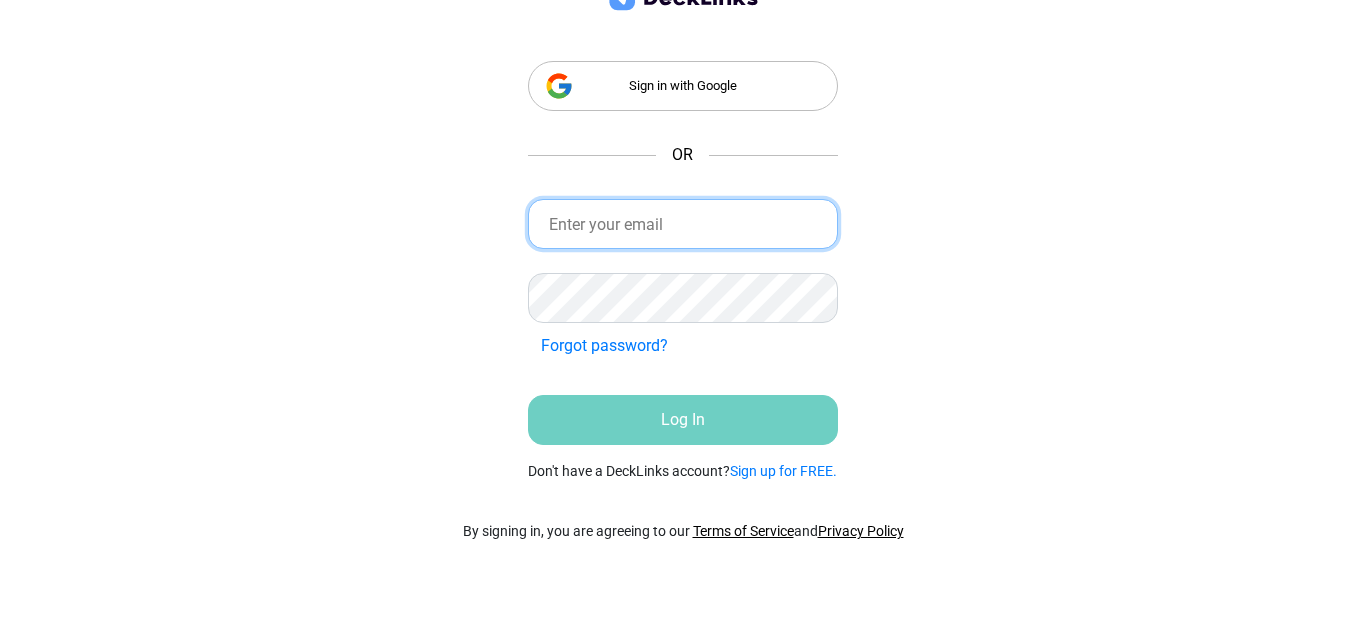 click at bounding box center [683, 224] 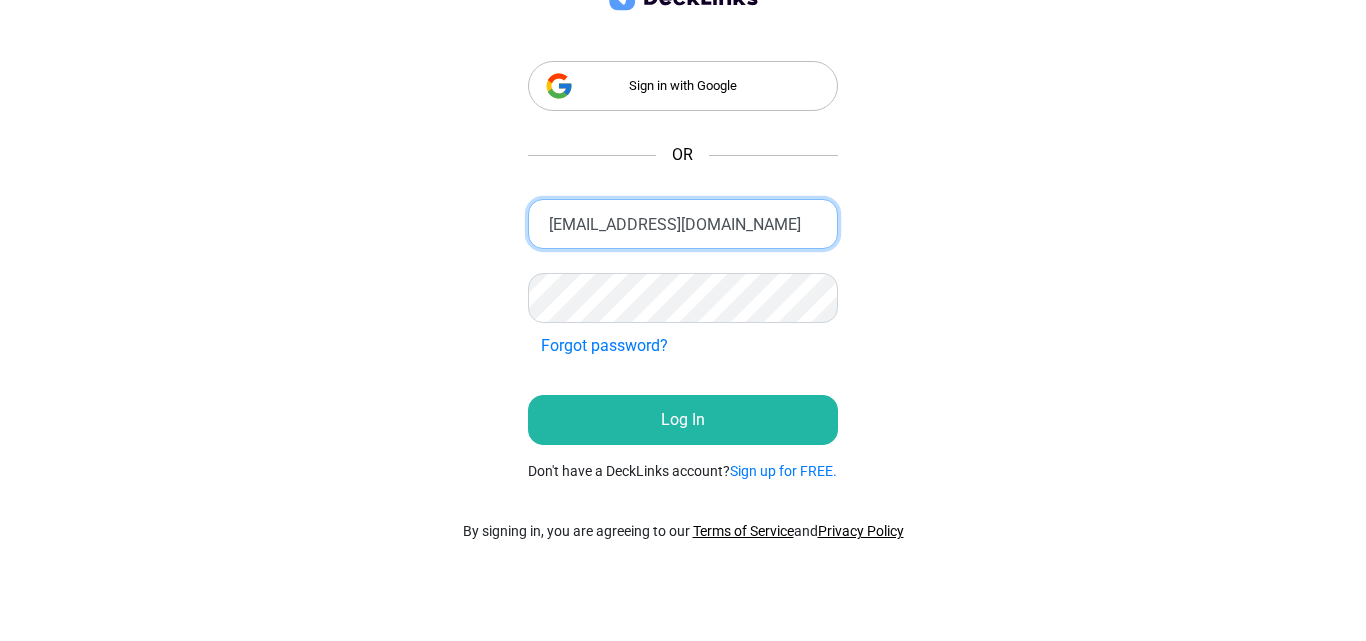 type on "[EMAIL_ADDRESS][DOMAIN_NAME]" 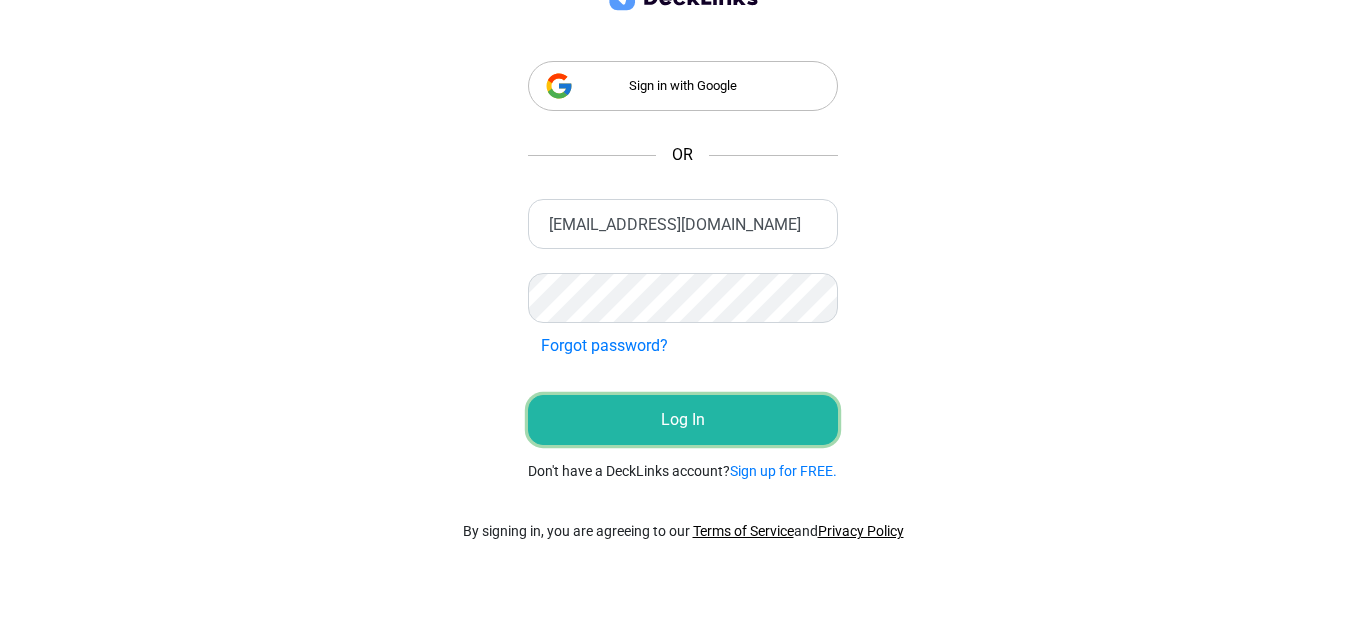 click on "Log In" at bounding box center (683, 420) 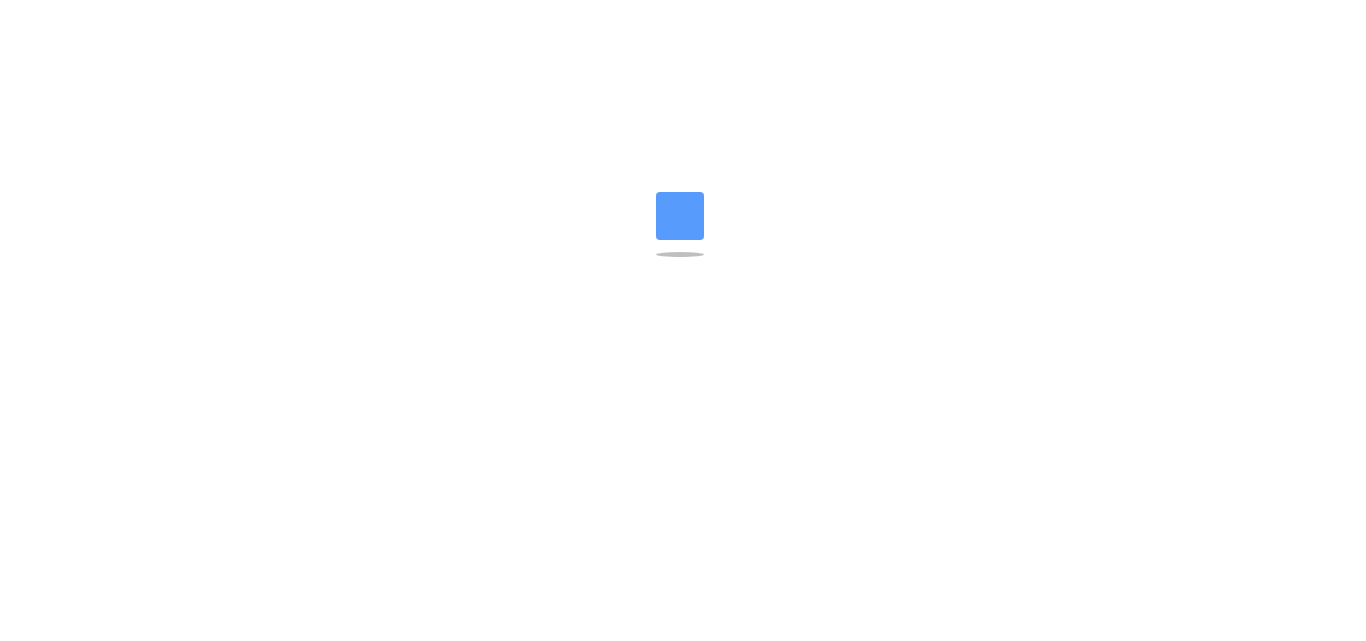 click at bounding box center (683, 20) 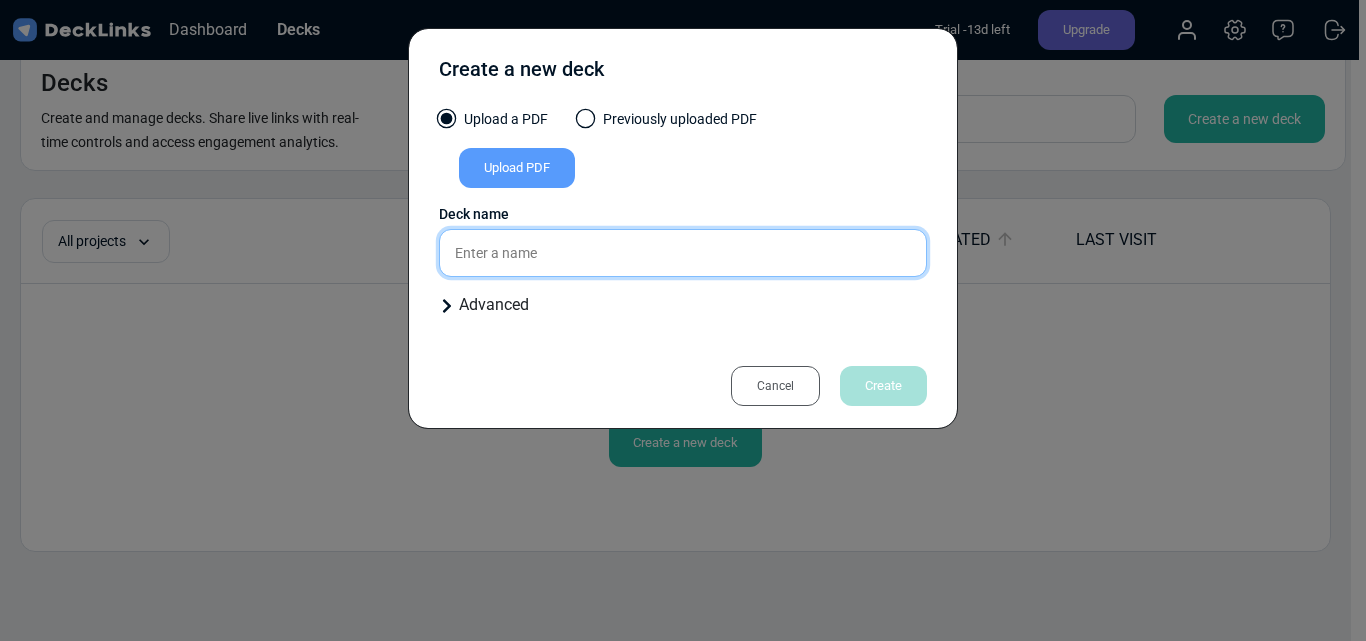 click at bounding box center [683, 253] 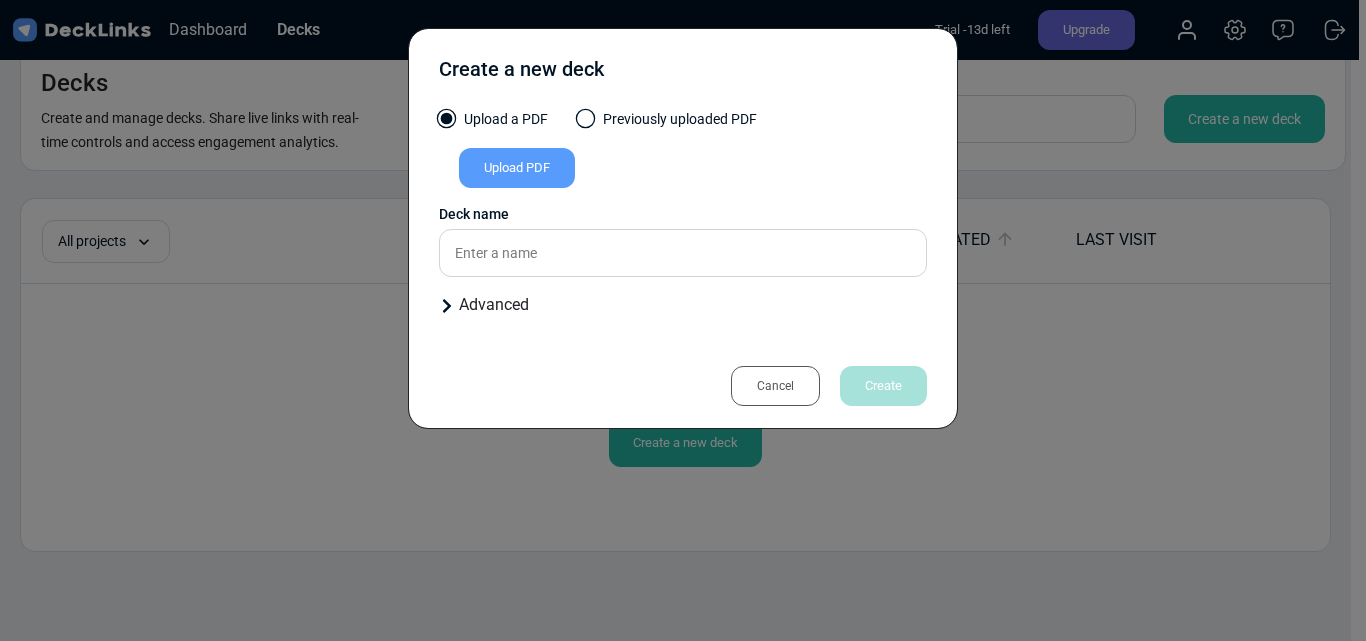 click on "Upload PDF" at bounding box center [517, 168] 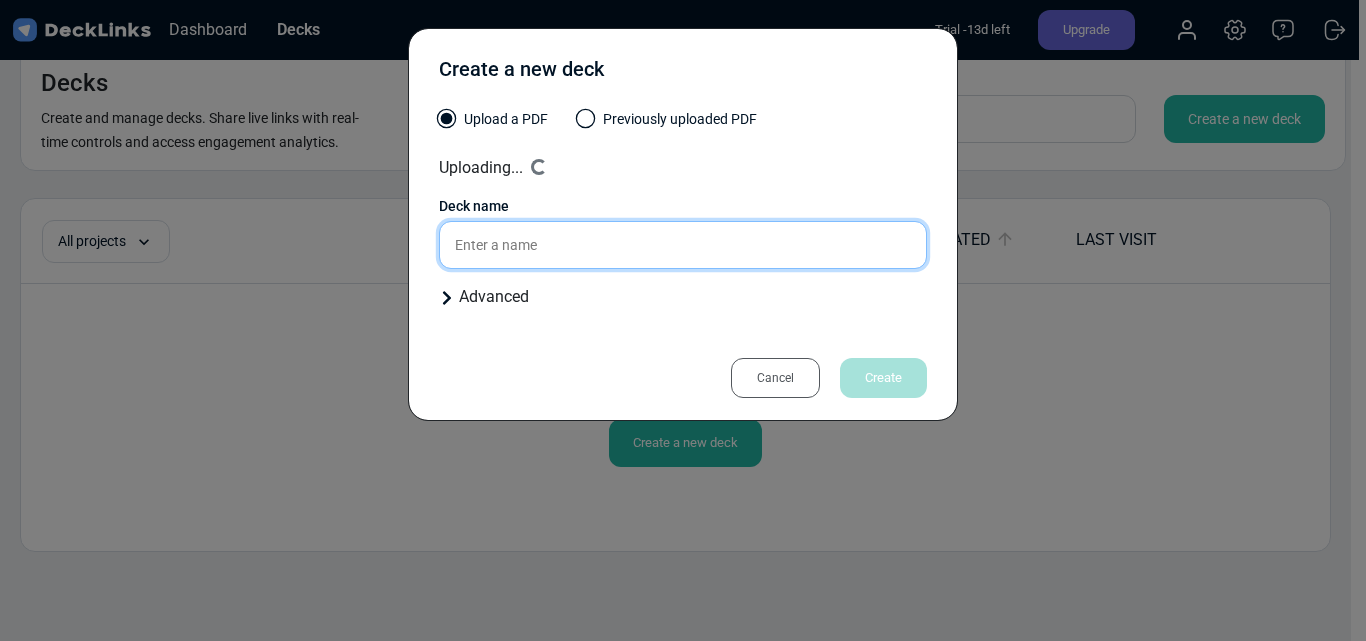 click at bounding box center [683, 245] 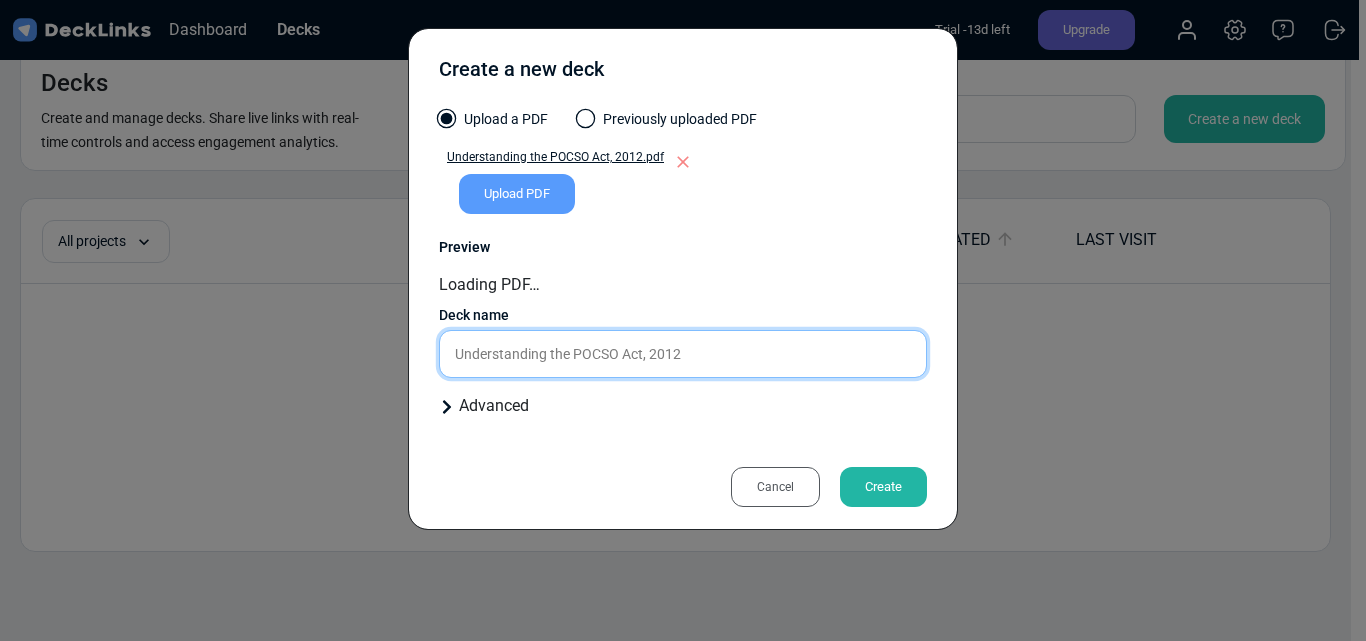 paste on "Understanding the POCSO Act, 2012" 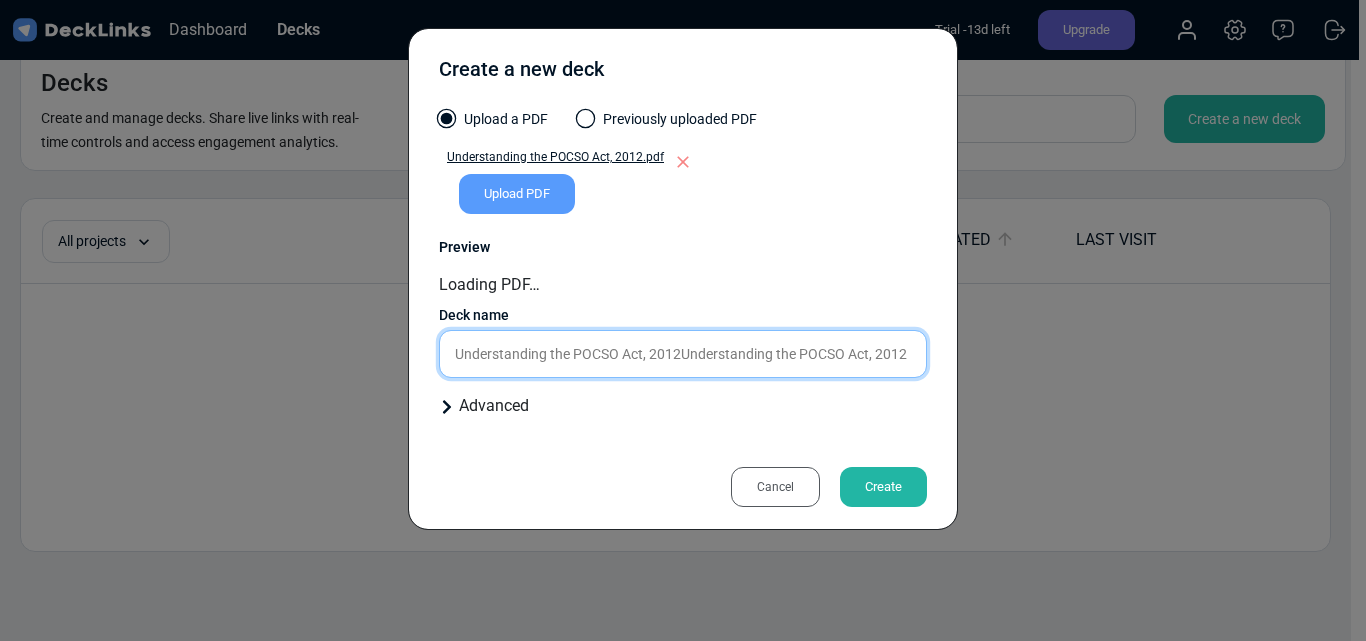 type on "Understanding the POCSO Act, 2012" 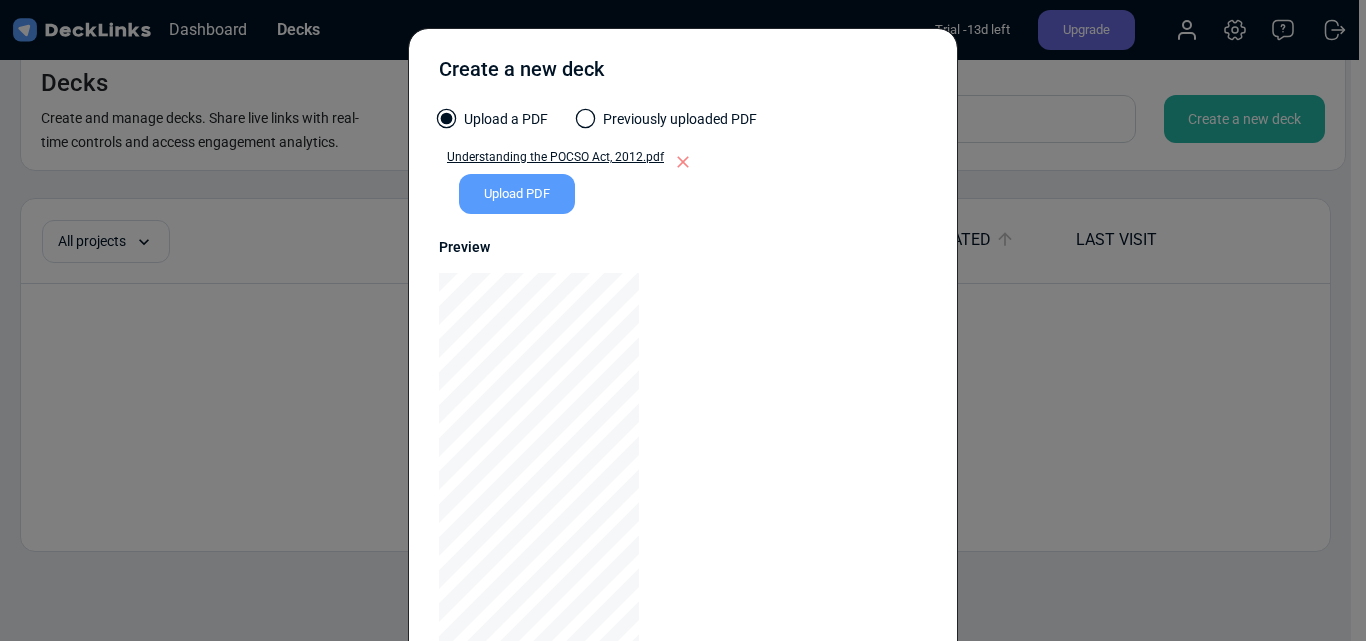 scroll, scrollTop: 392, scrollLeft: 0, axis: vertical 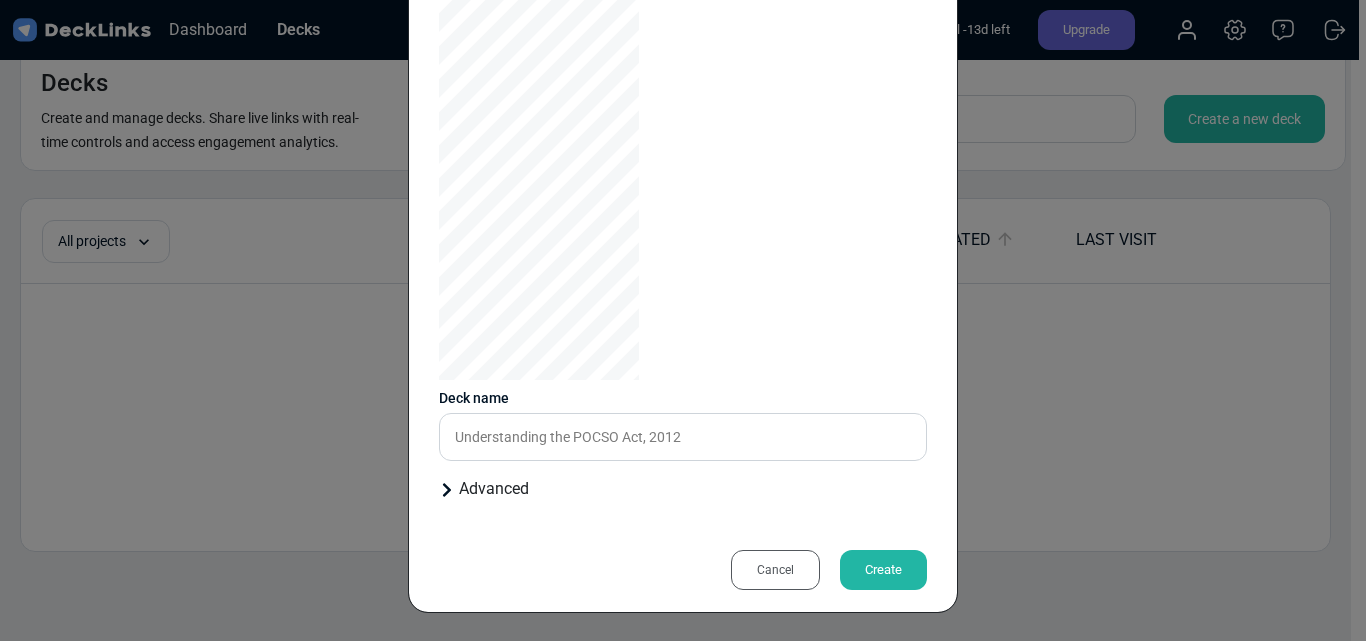 click on "Create" at bounding box center [883, 570] 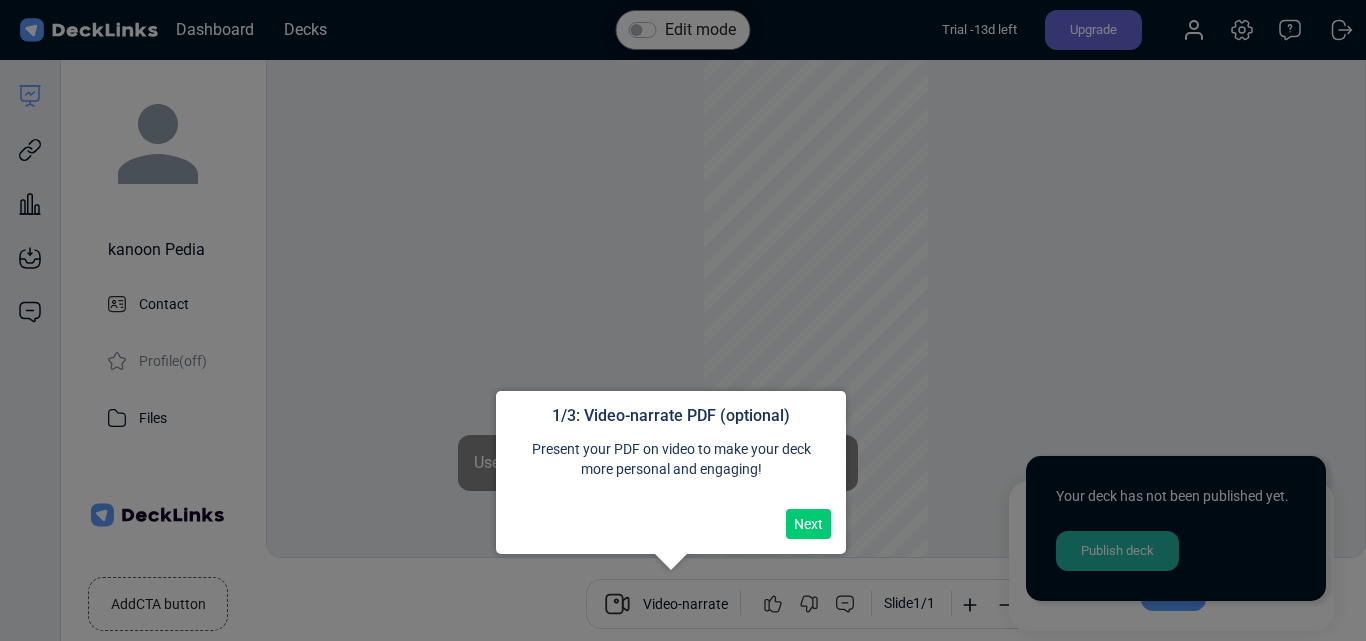 scroll, scrollTop: 55, scrollLeft: 0, axis: vertical 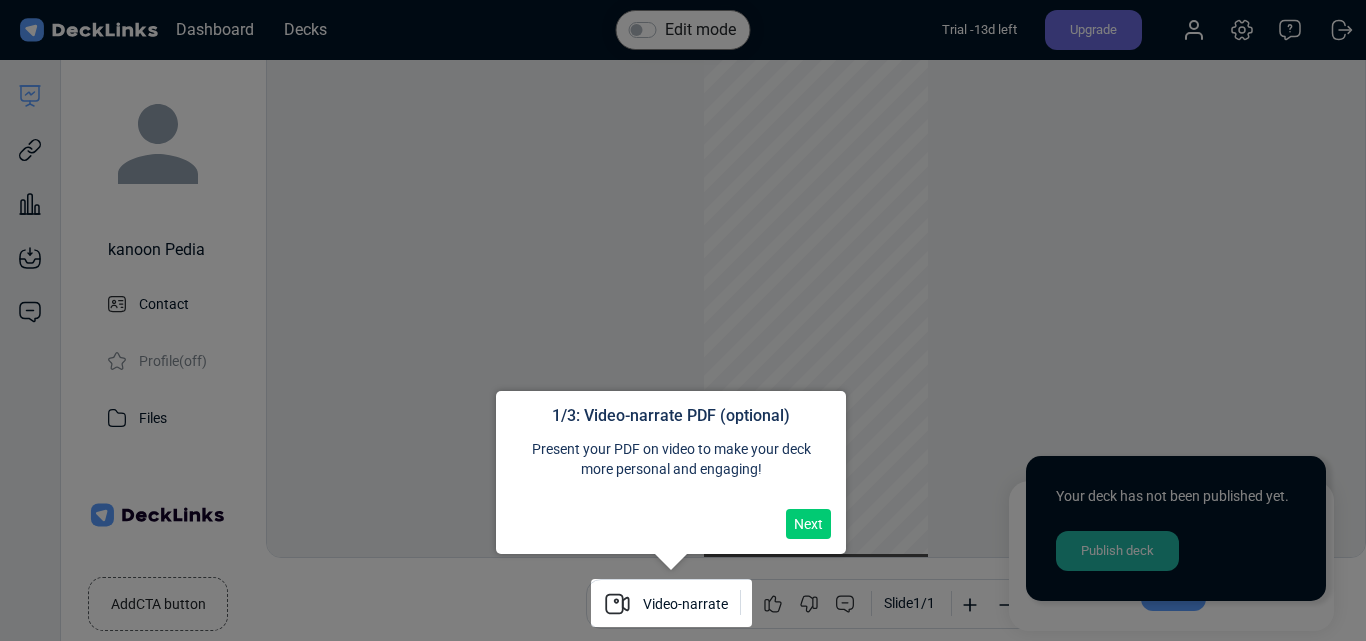 click on "Next" at bounding box center [808, 524] 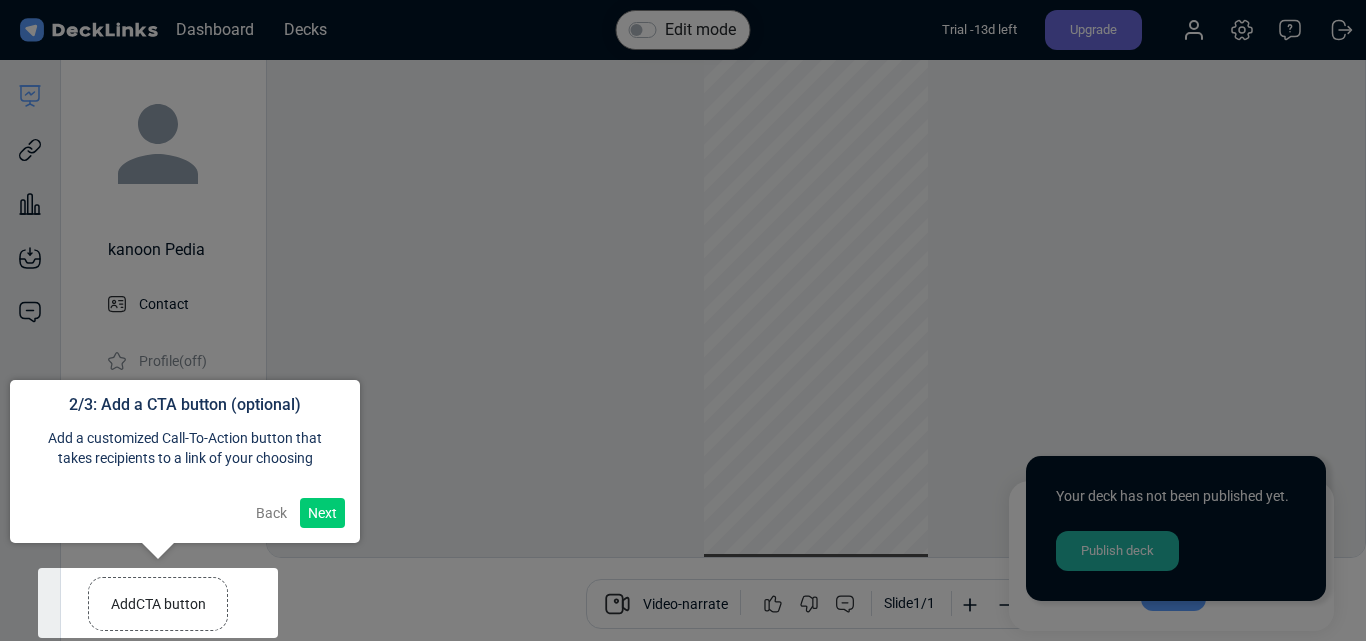 click on "Next" at bounding box center (322, 513) 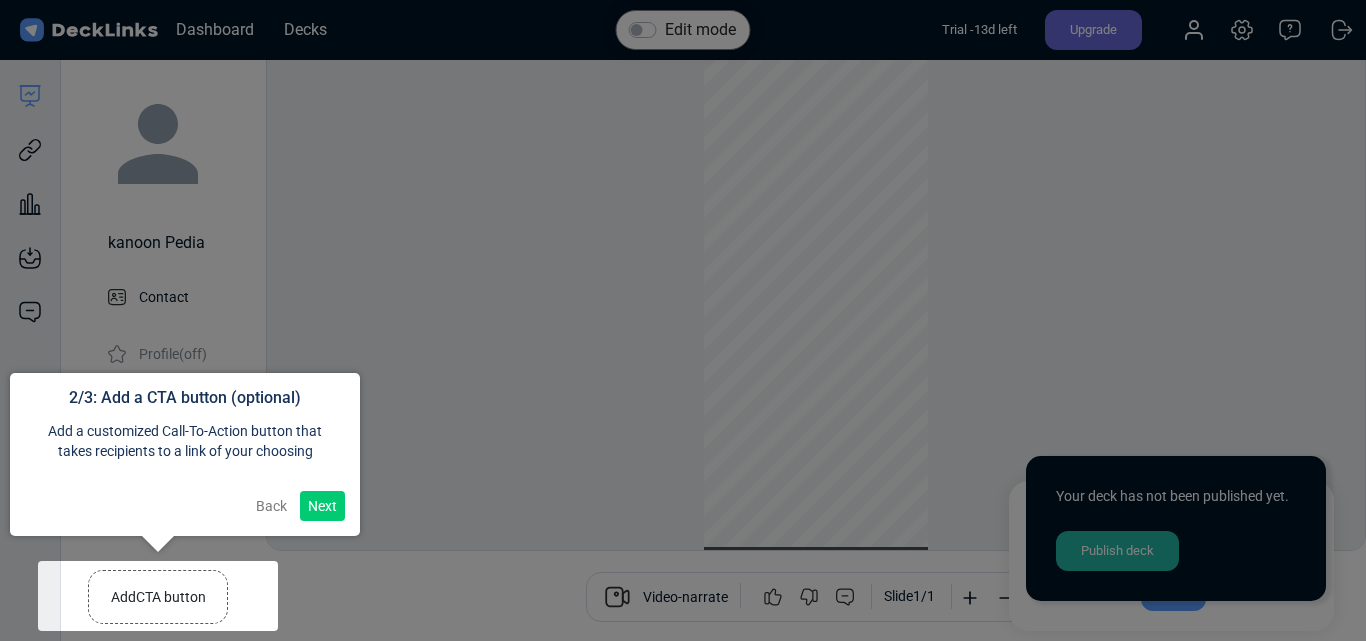 scroll, scrollTop: 16, scrollLeft: 0, axis: vertical 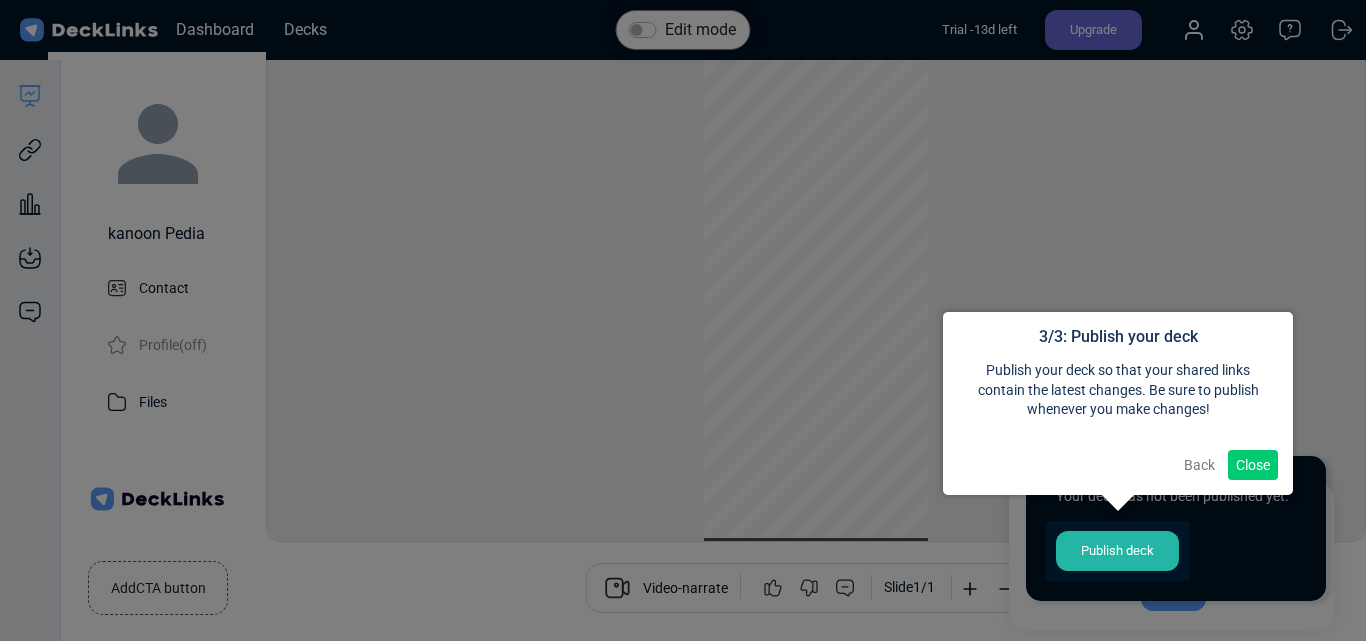 click on "Close" at bounding box center (1253, 465) 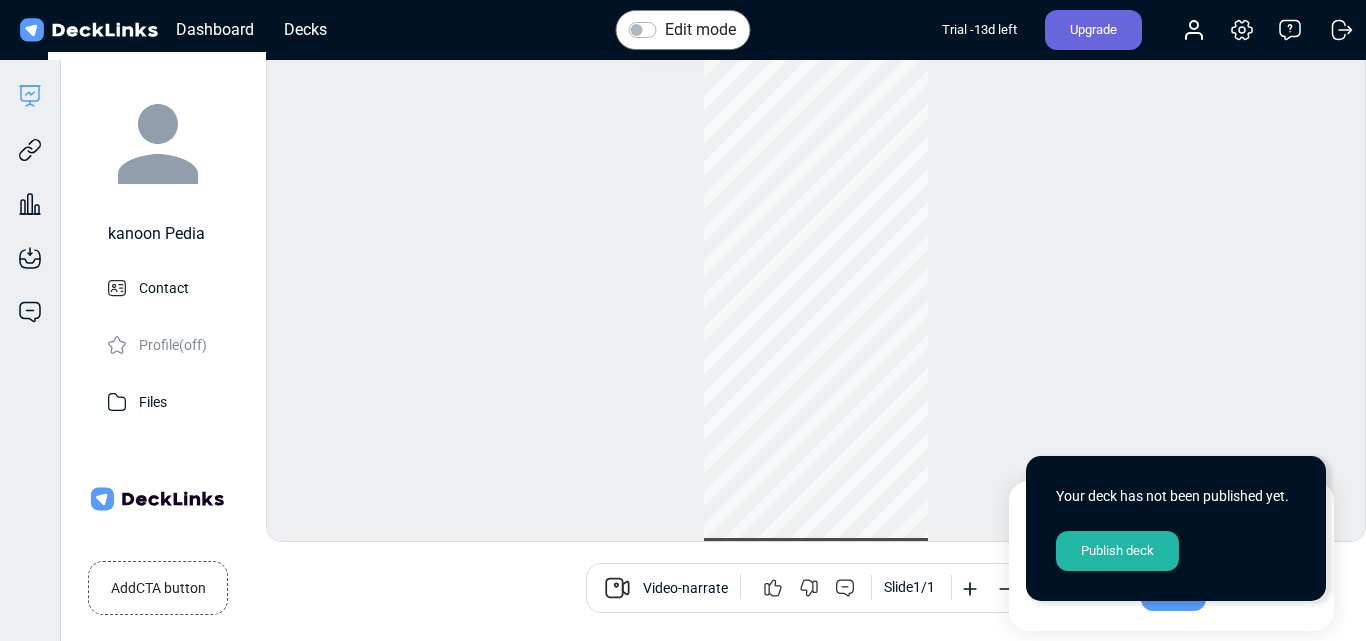 click on "Publish deck" at bounding box center (1117, 551) 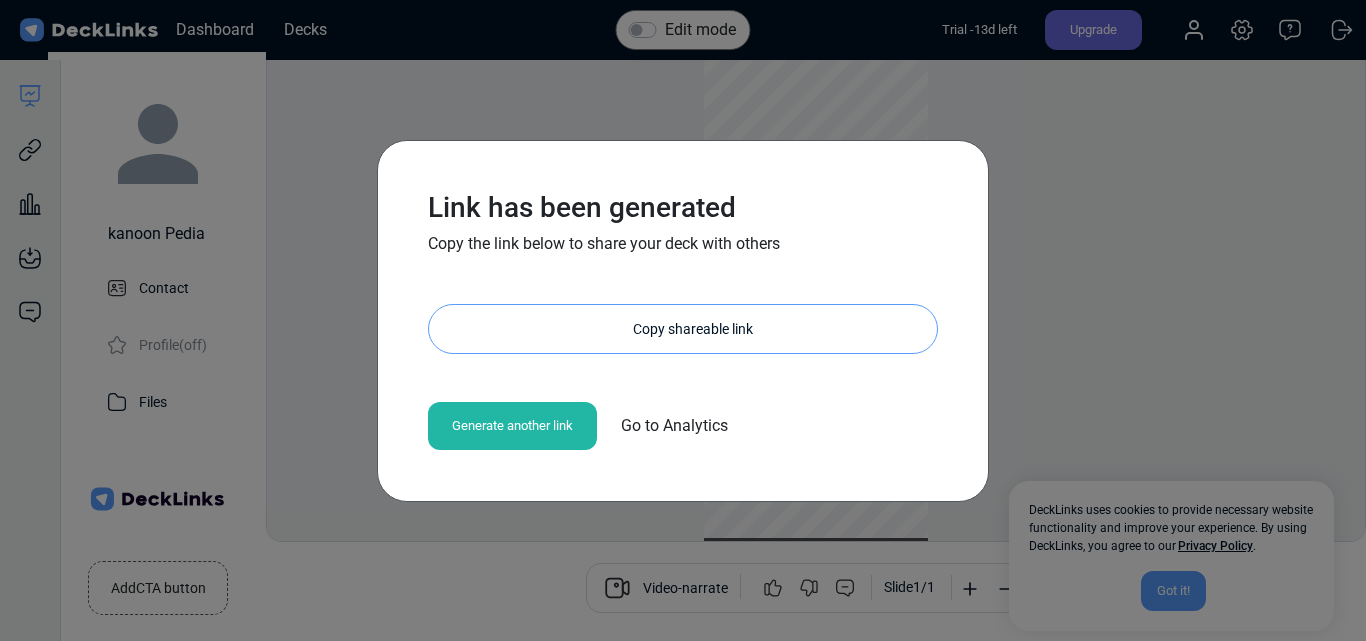 click on "Copy shareable link" at bounding box center (693, 329) 